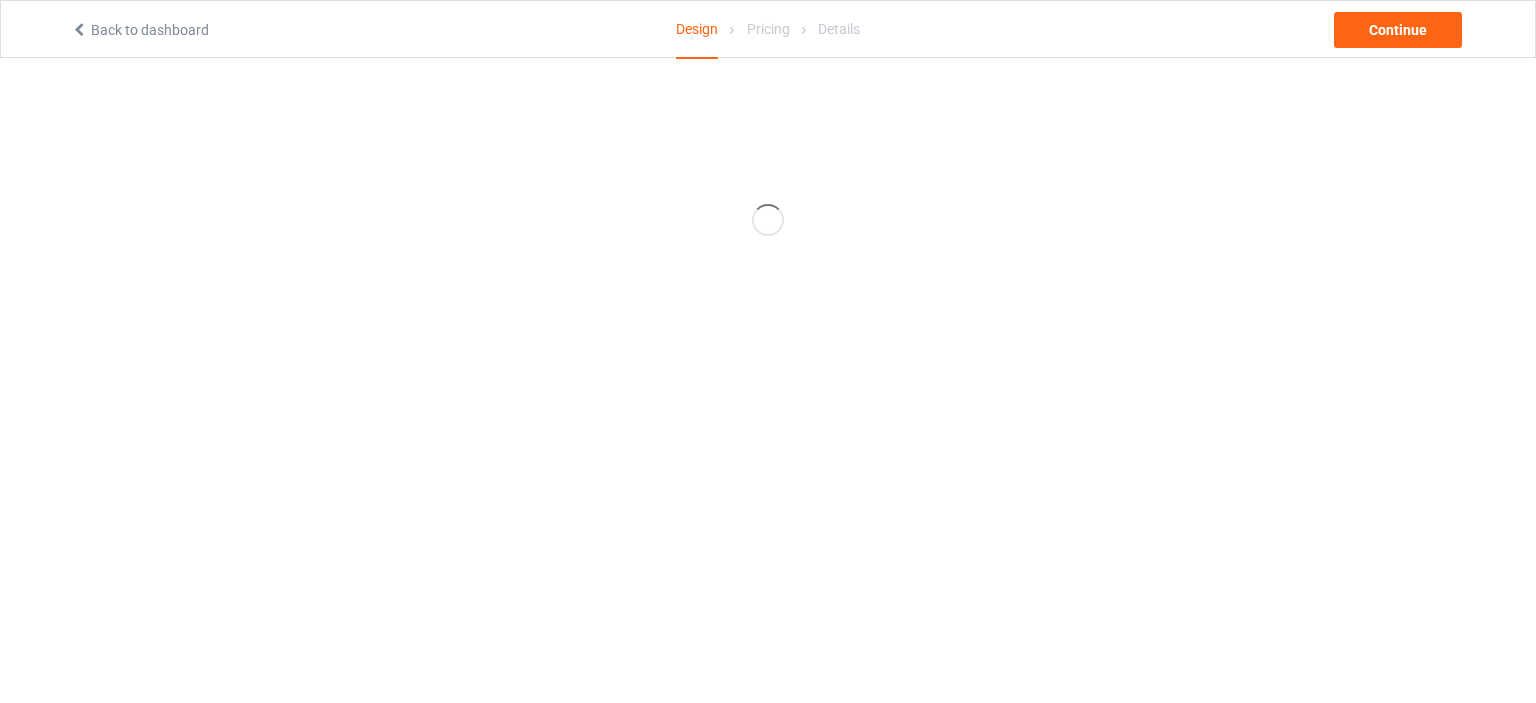 scroll, scrollTop: 0, scrollLeft: 0, axis: both 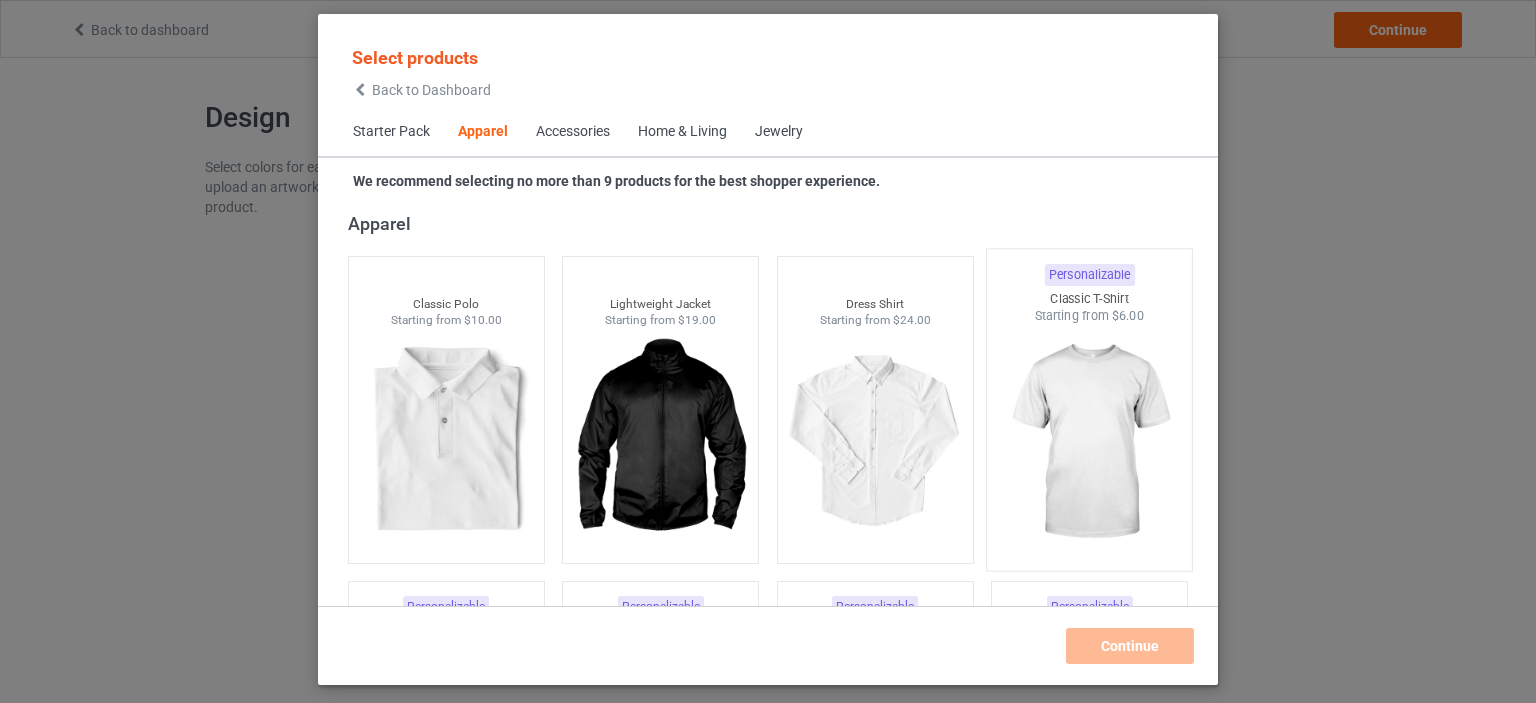 click at bounding box center [1090, 442] 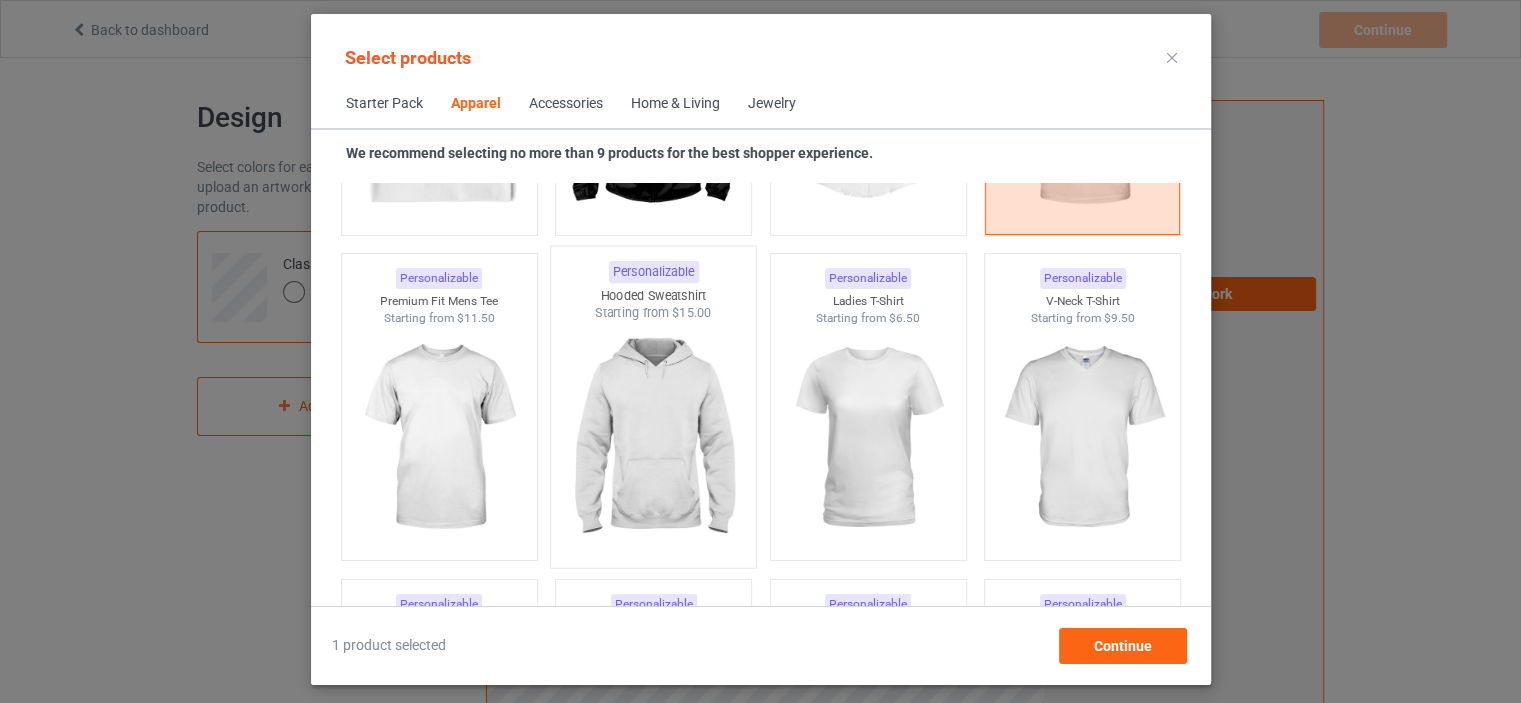 click at bounding box center (653, 439) 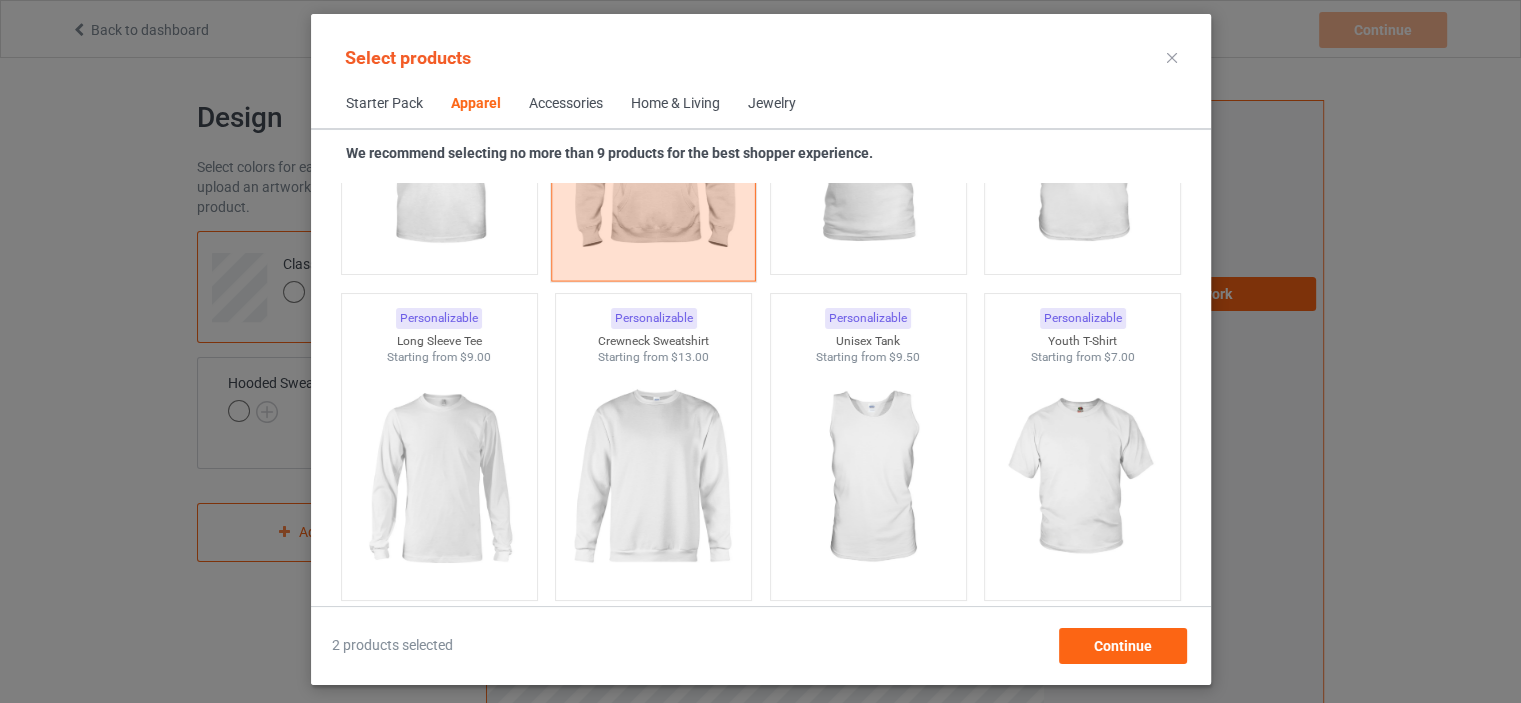 scroll, scrollTop: 1344, scrollLeft: 0, axis: vertical 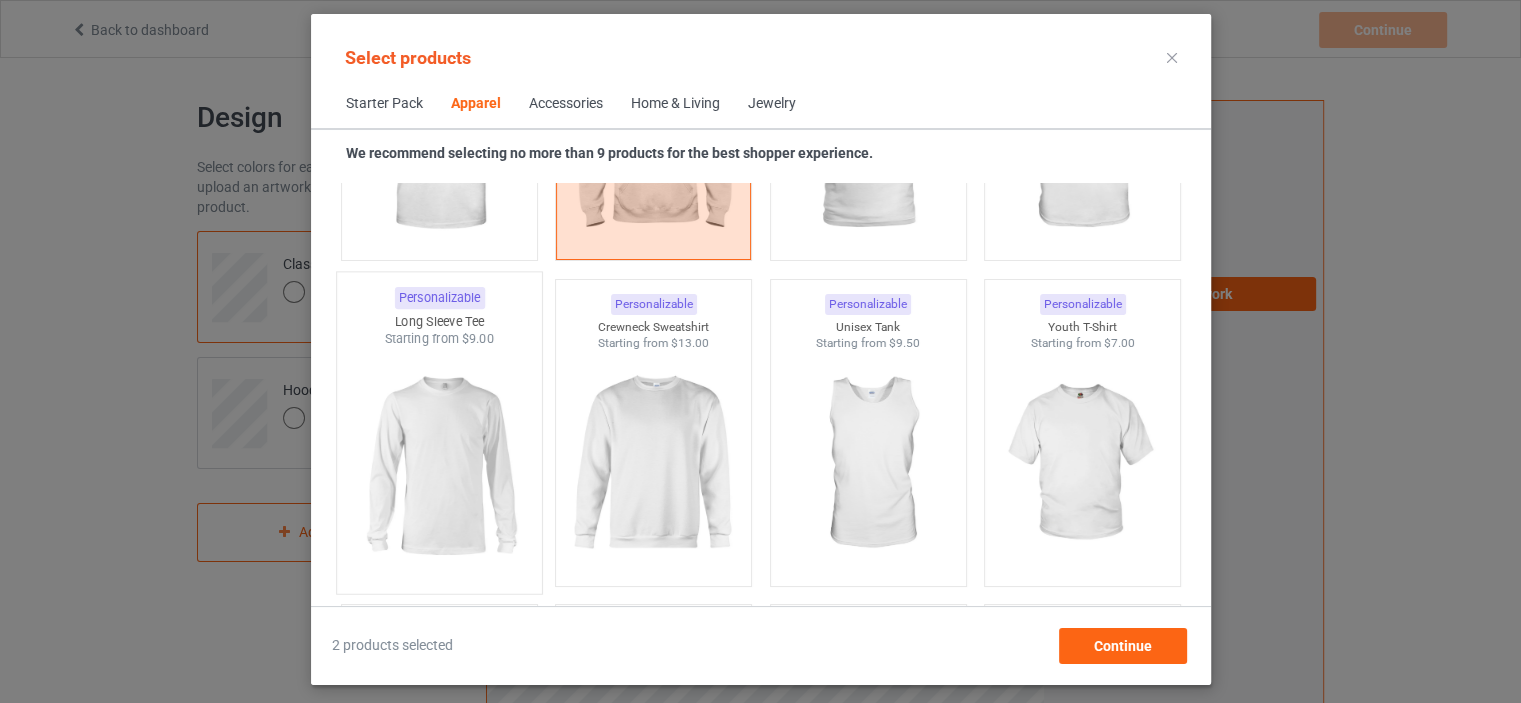 click at bounding box center [439, 465] 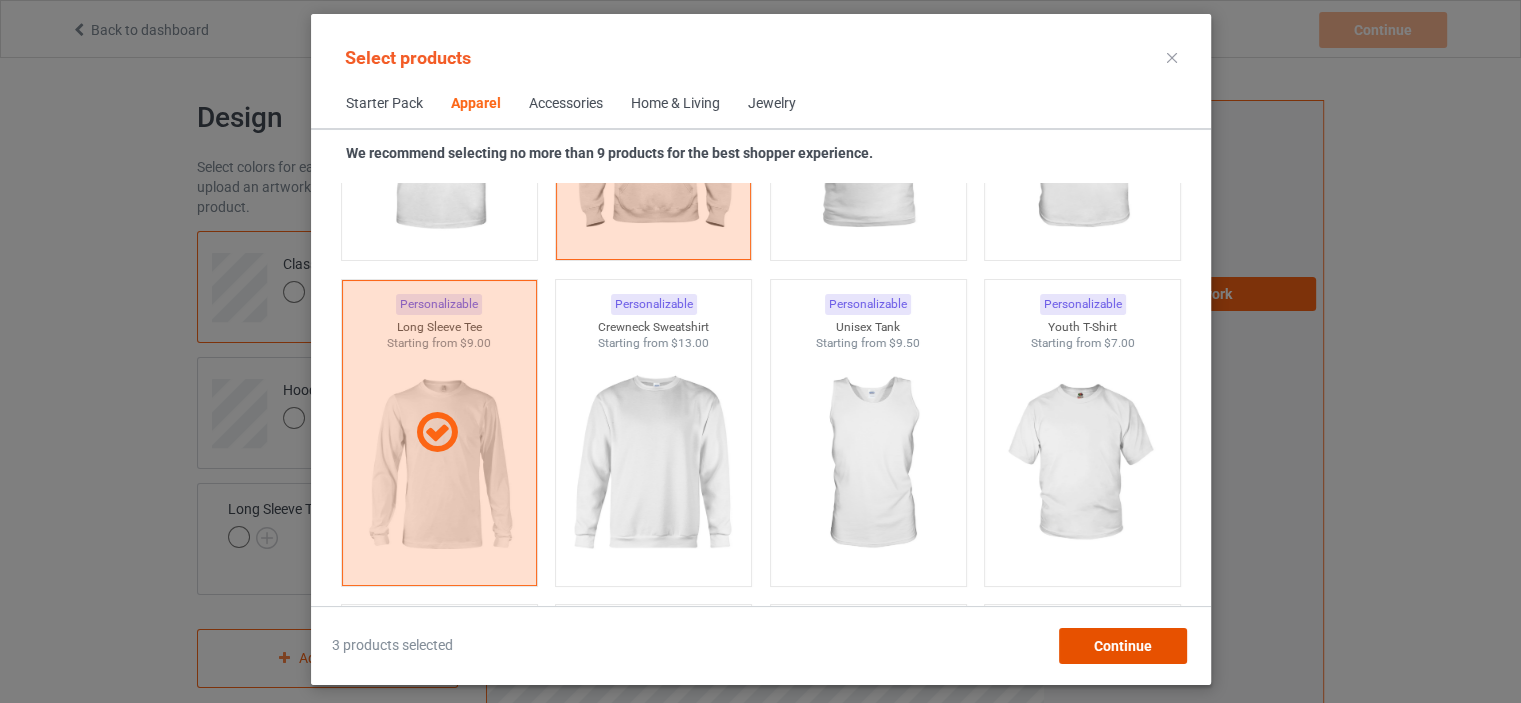 click on "Continue" at bounding box center (1122, 646) 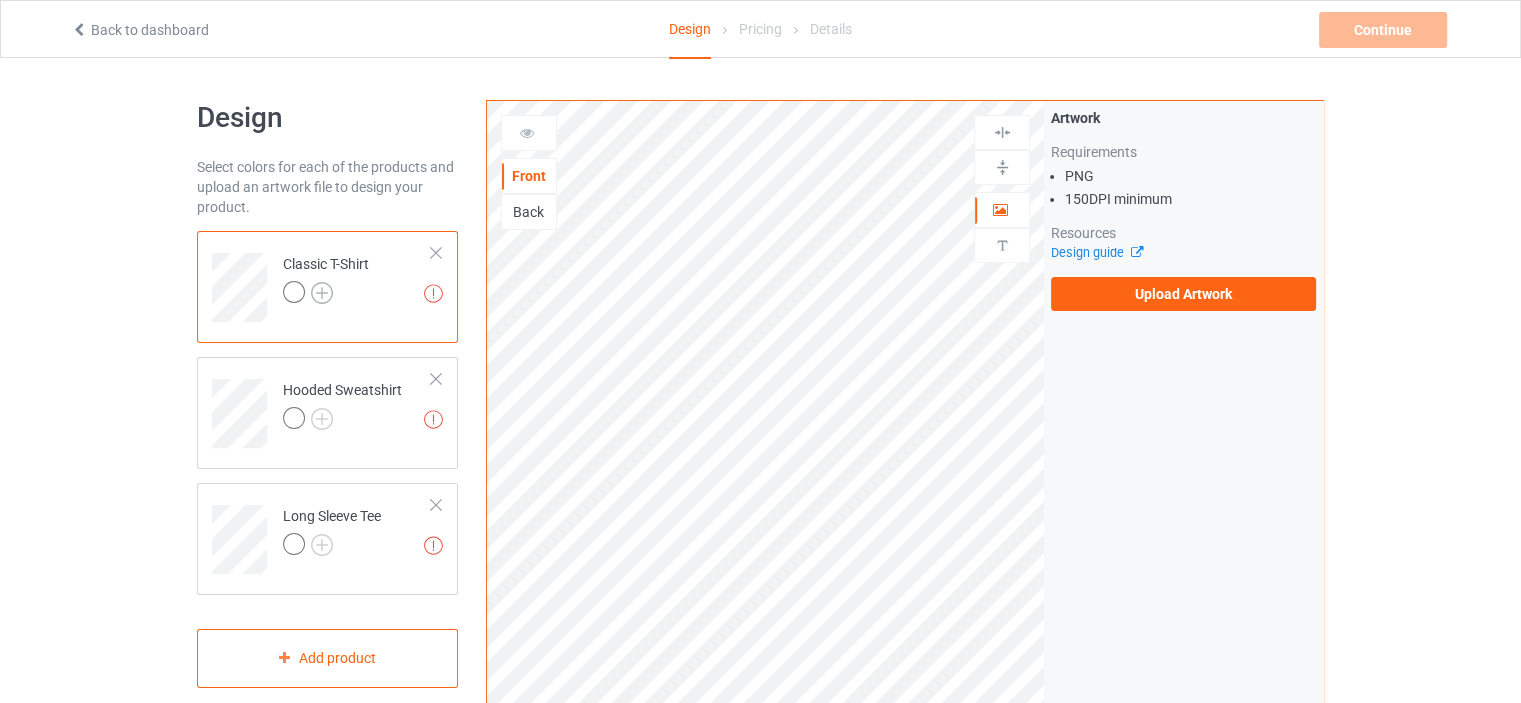 click at bounding box center [322, 293] 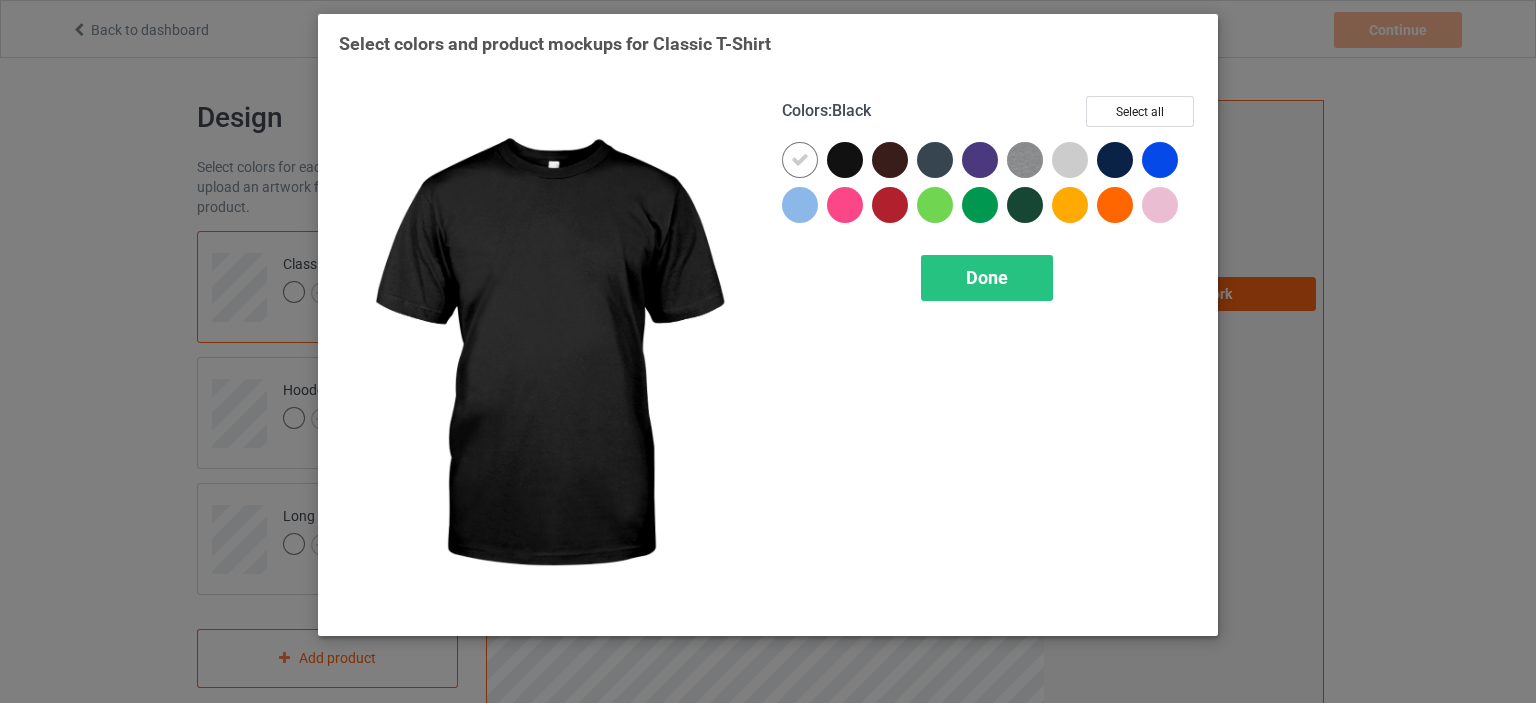click at bounding box center [845, 160] 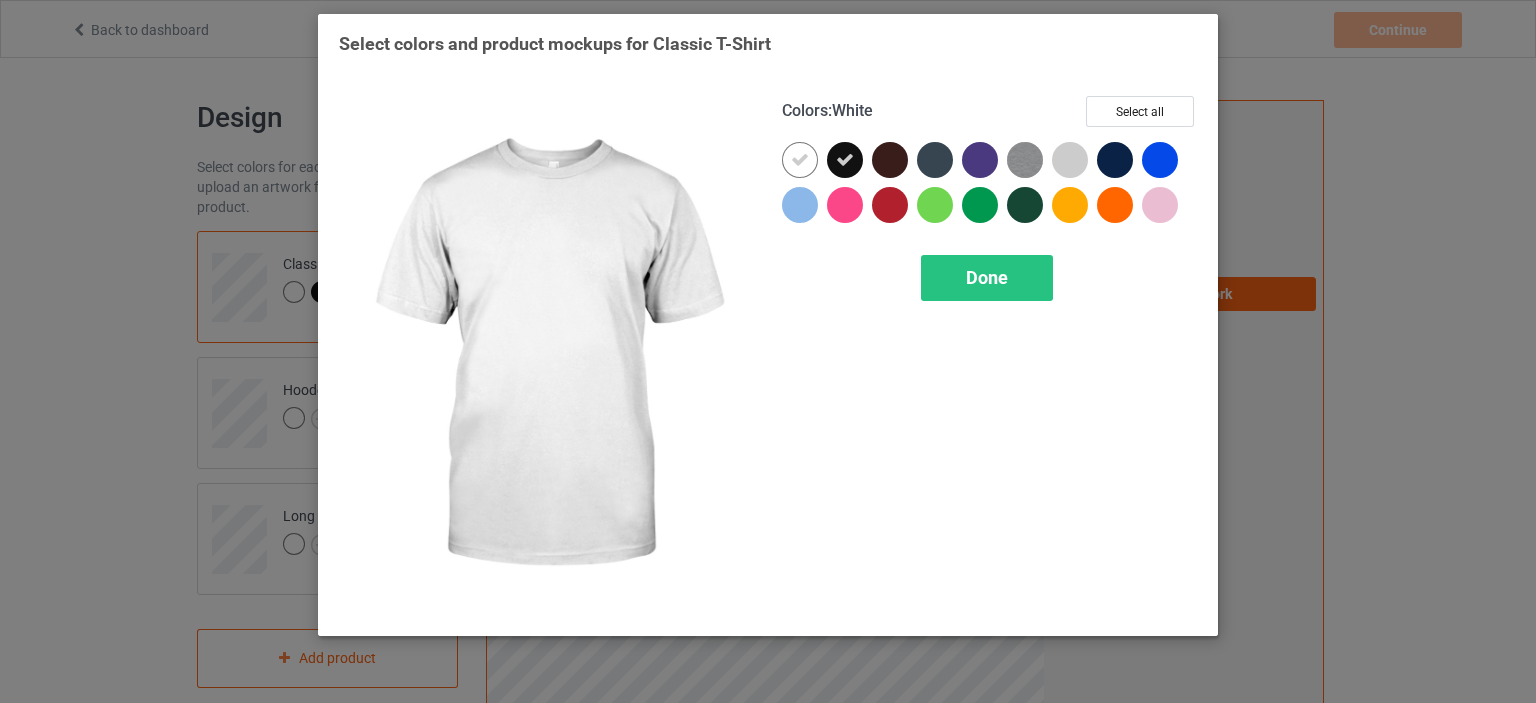 click at bounding box center (800, 160) 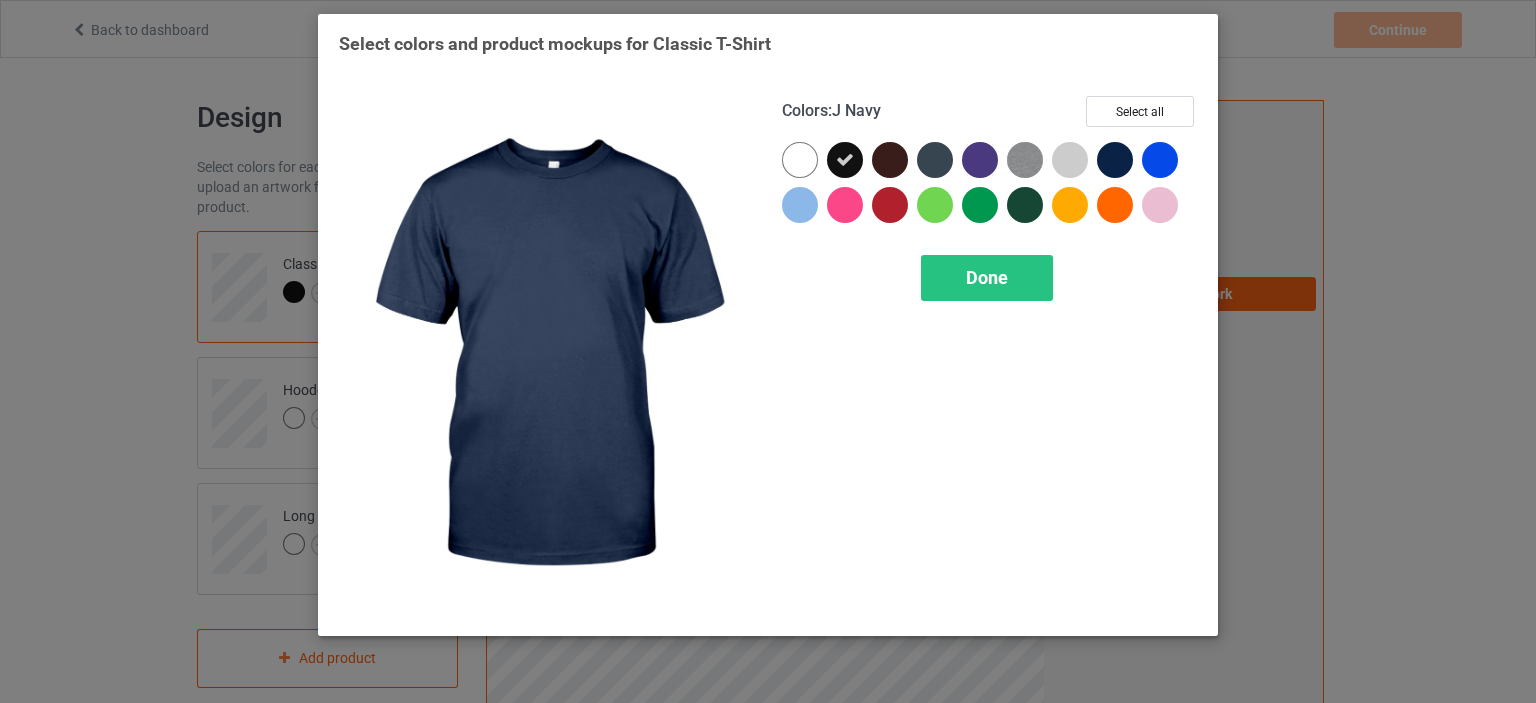 click at bounding box center [1115, 160] 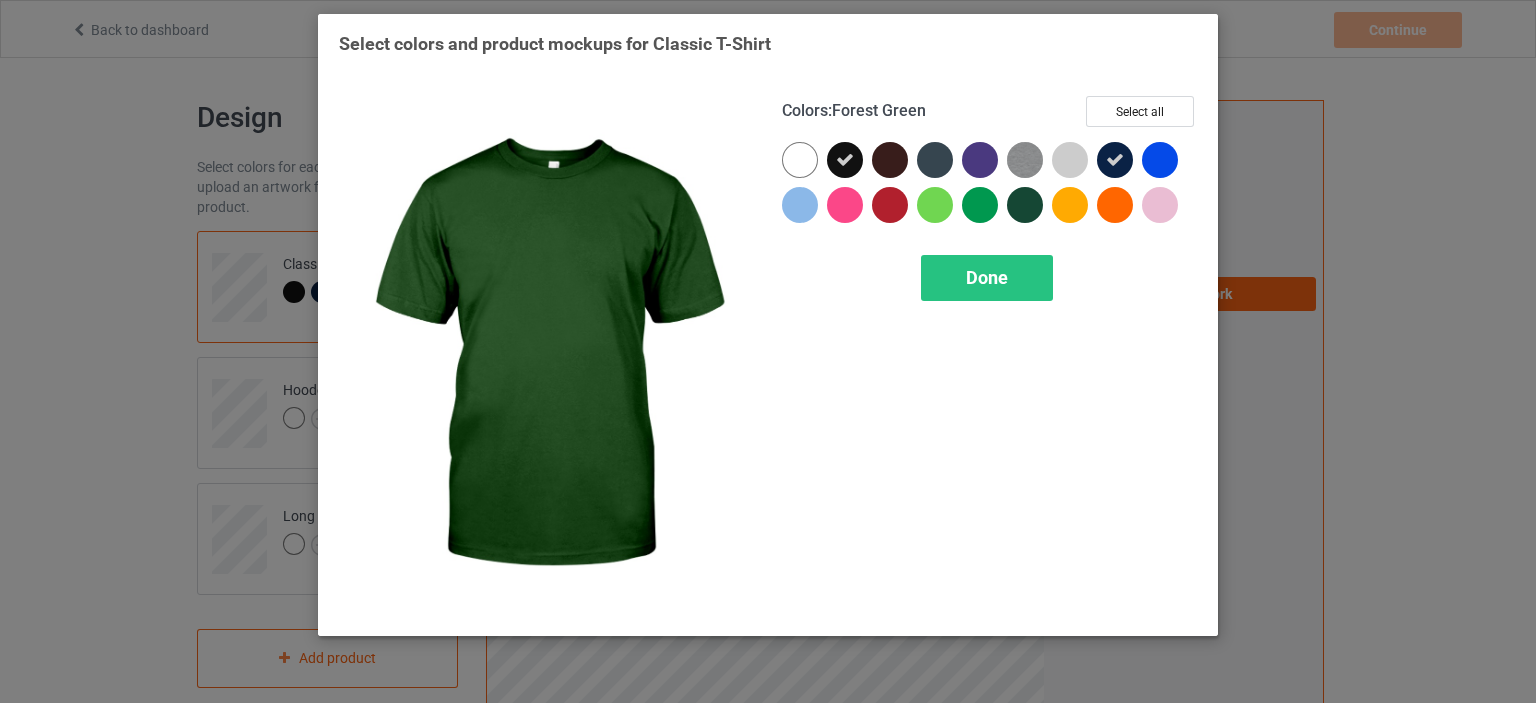 click at bounding box center (1025, 205) 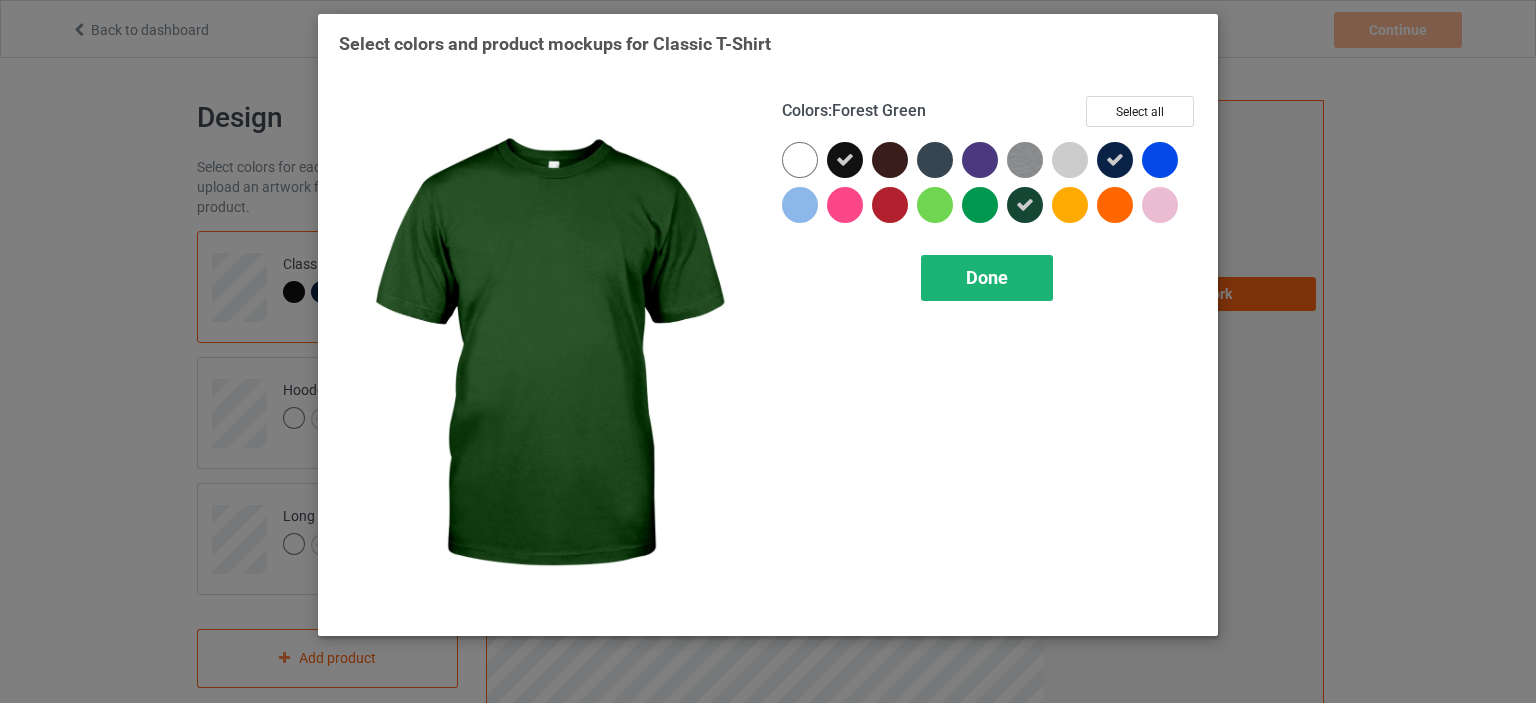 click on "Done" at bounding box center (987, 278) 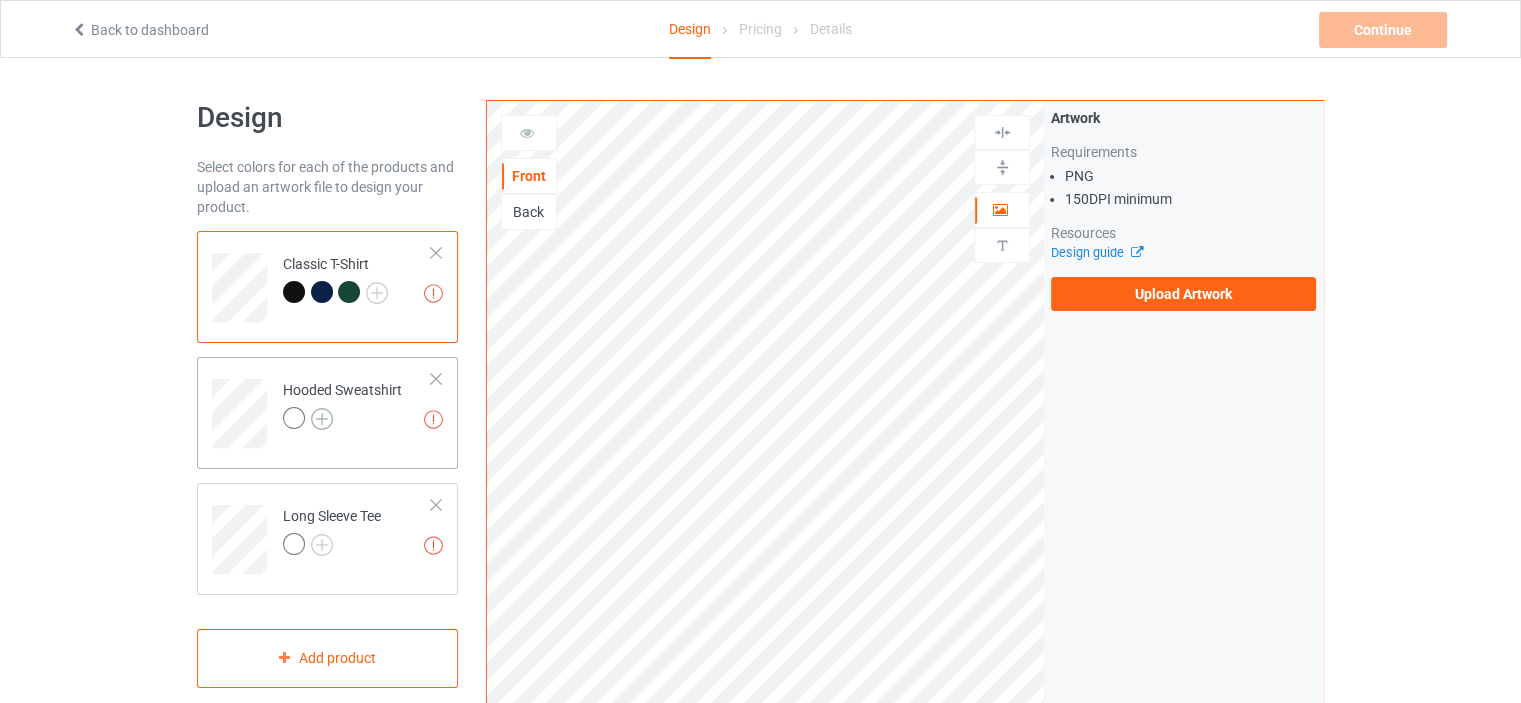 click at bounding box center (322, 419) 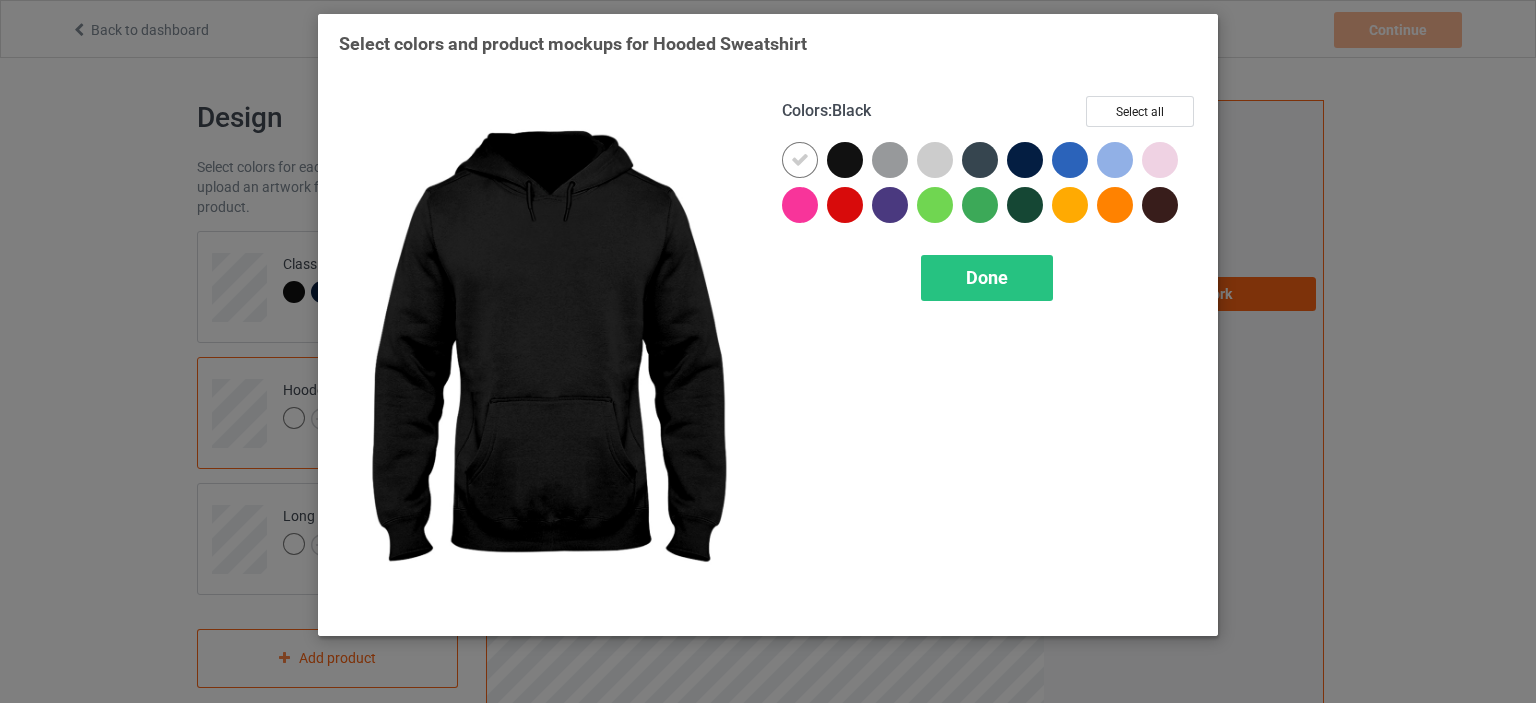 click at bounding box center (845, 160) 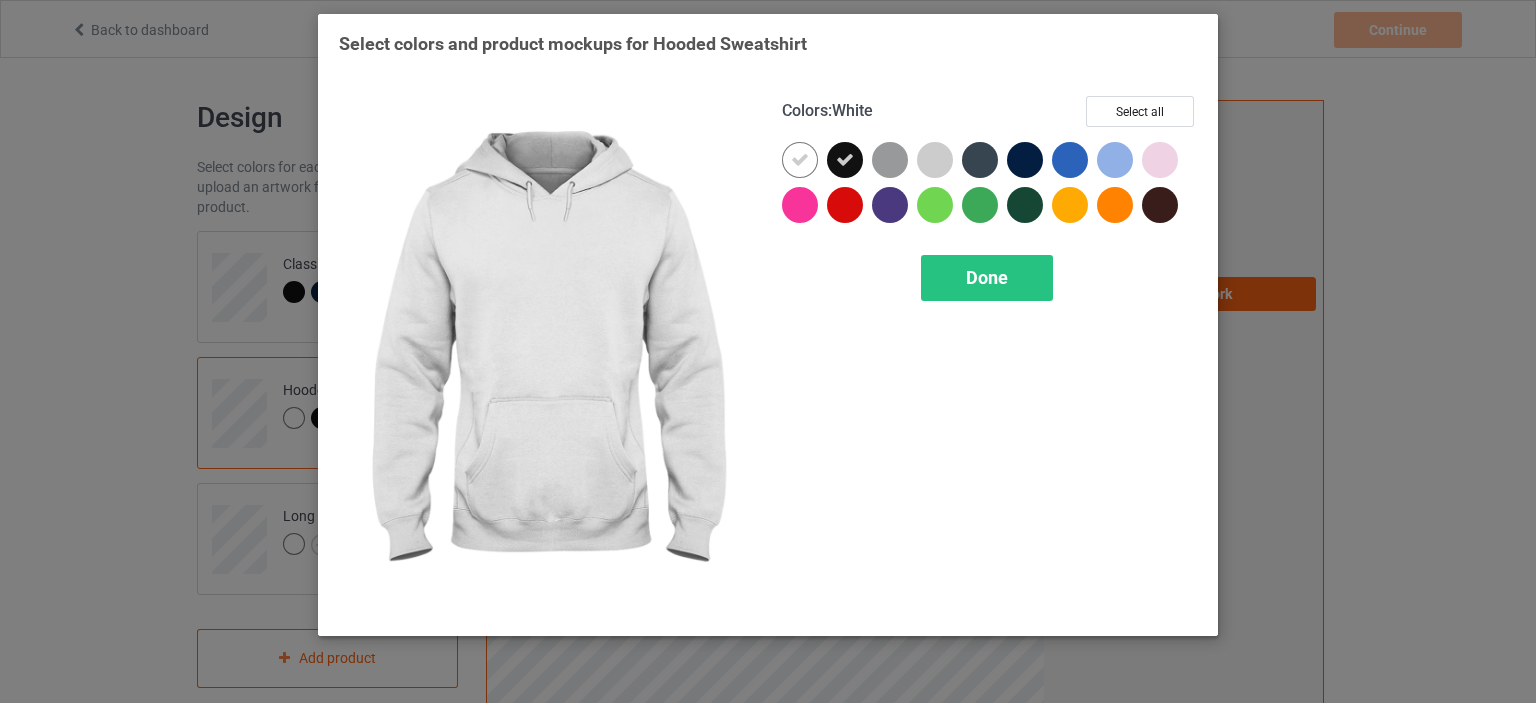 click at bounding box center (800, 160) 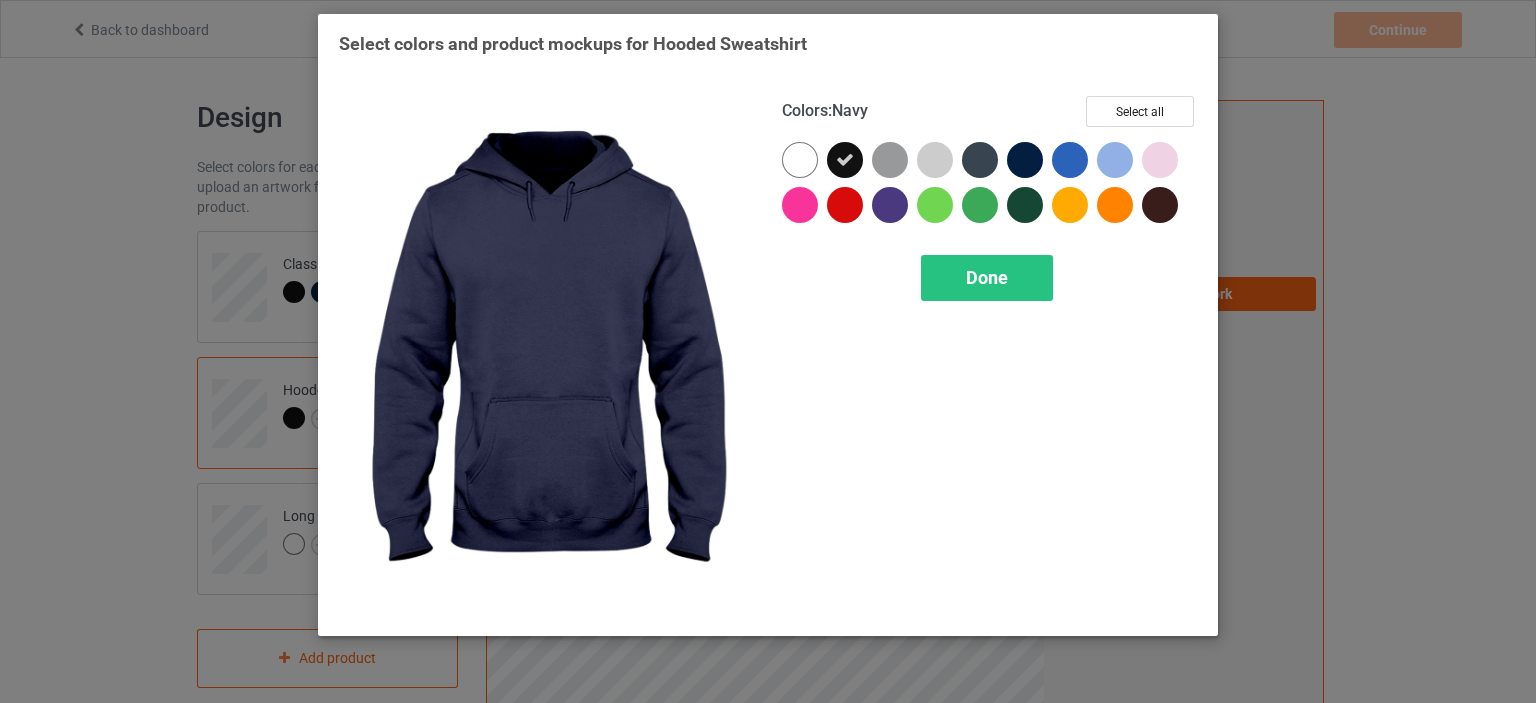 click at bounding box center [1025, 160] 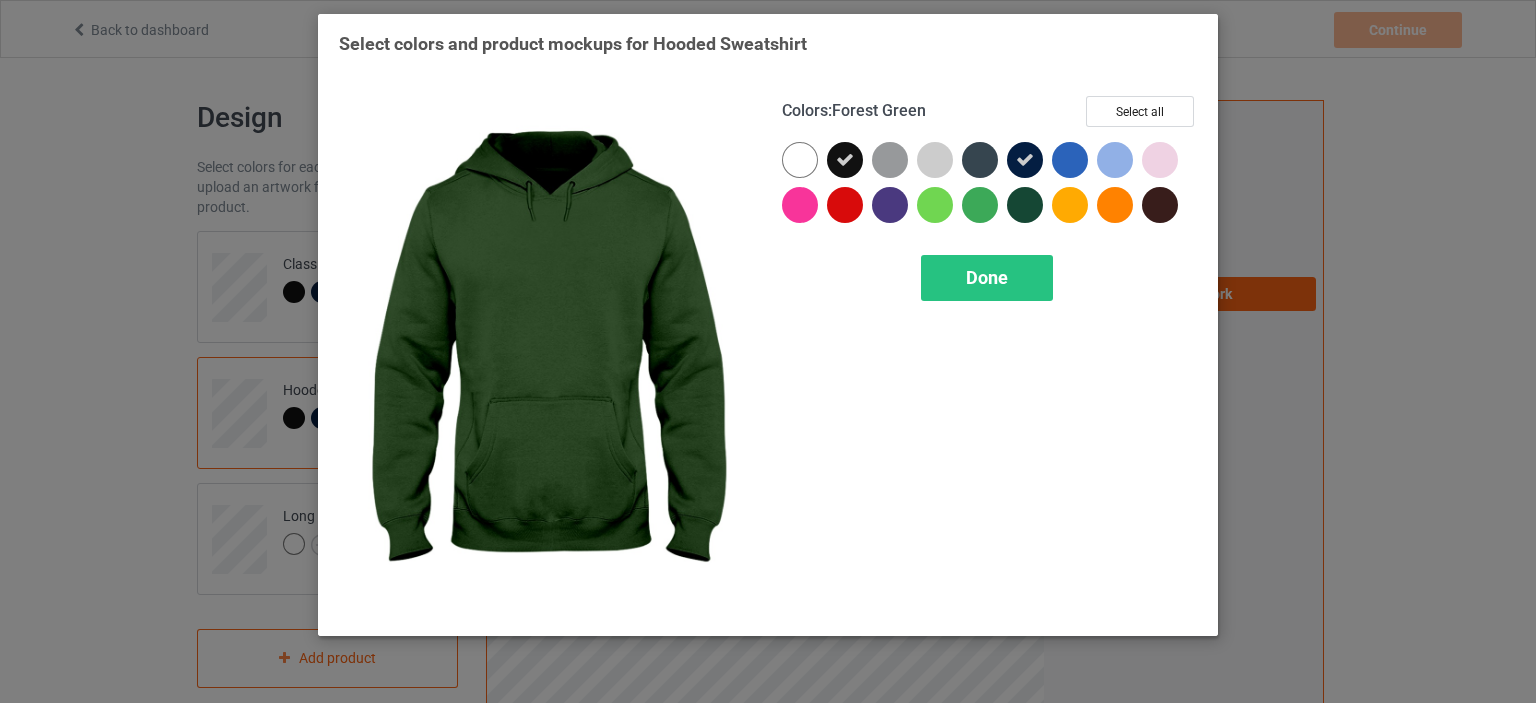 click at bounding box center (1025, 205) 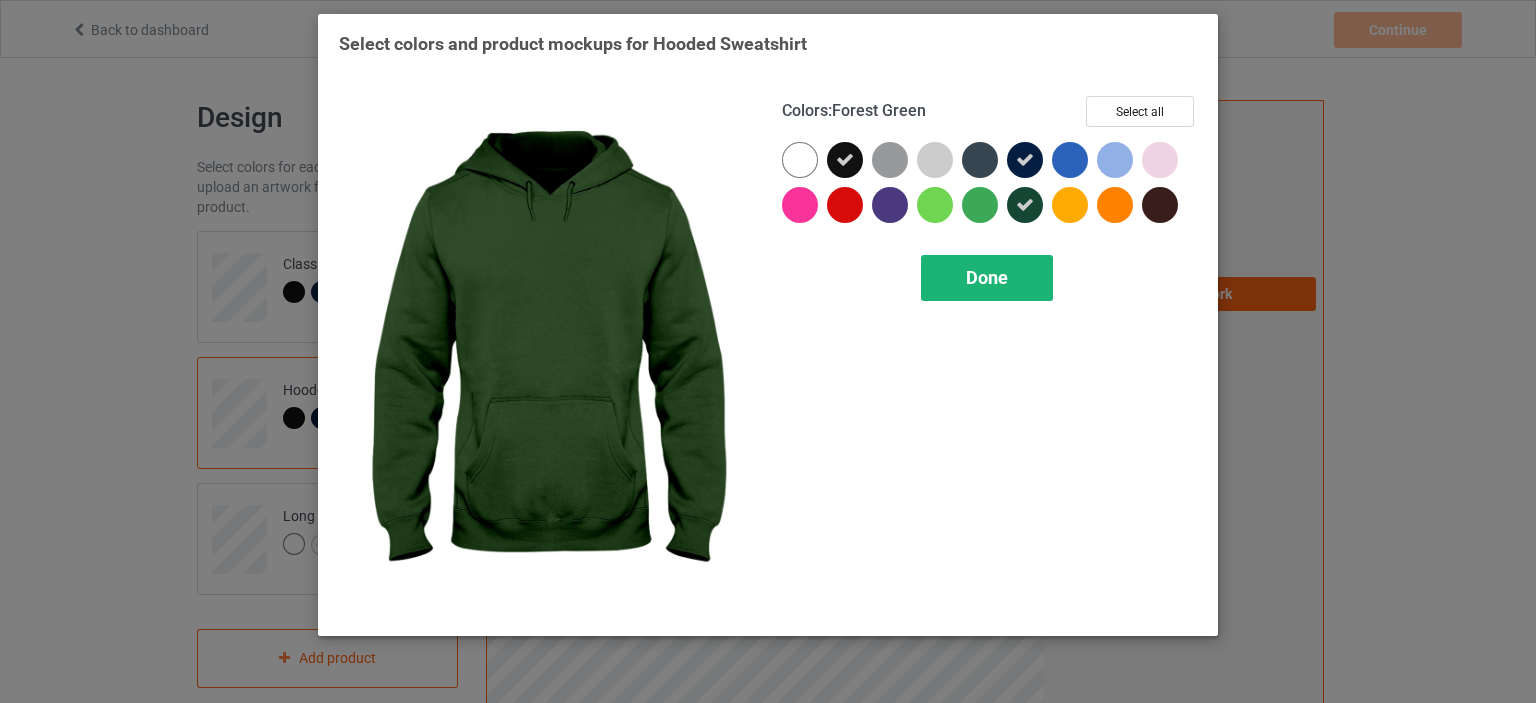 click on "Done" at bounding box center [987, 277] 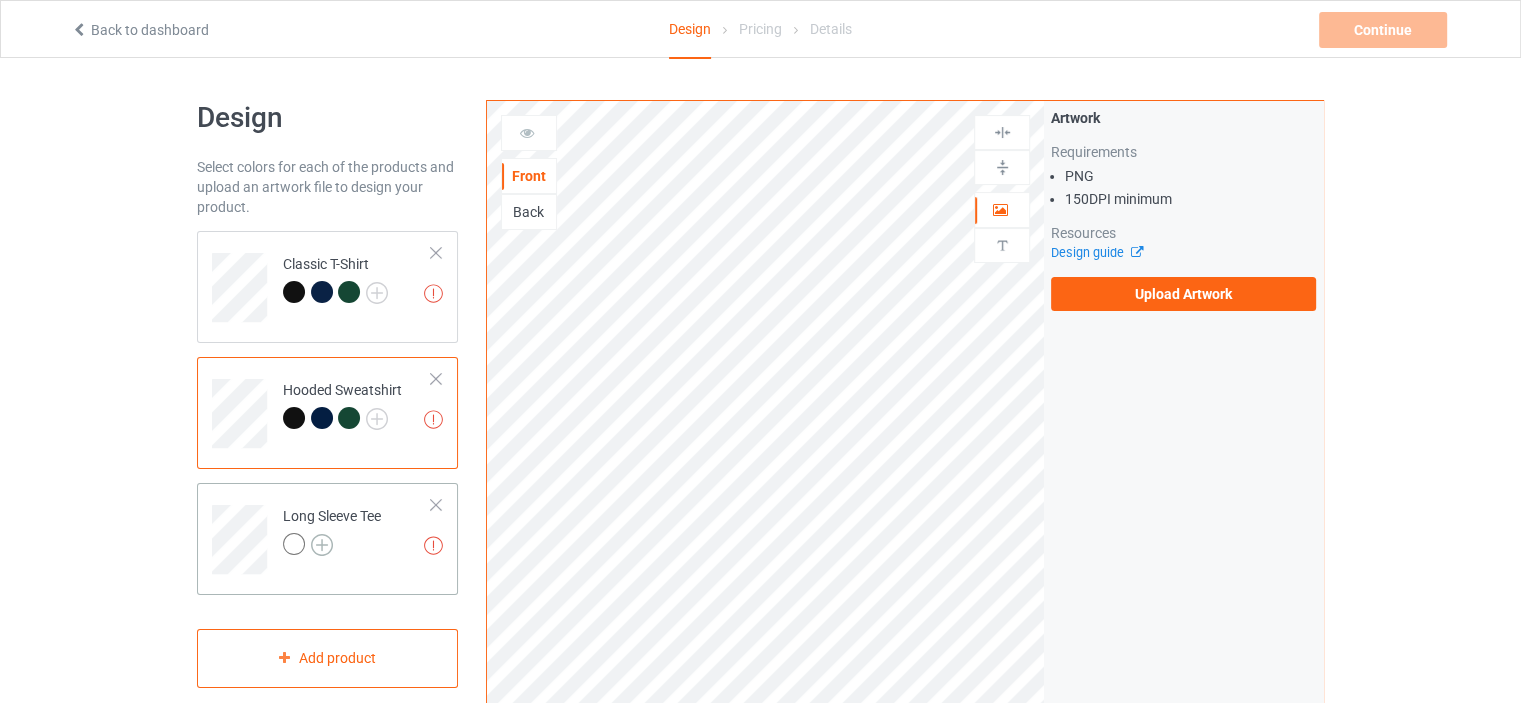 click at bounding box center (322, 545) 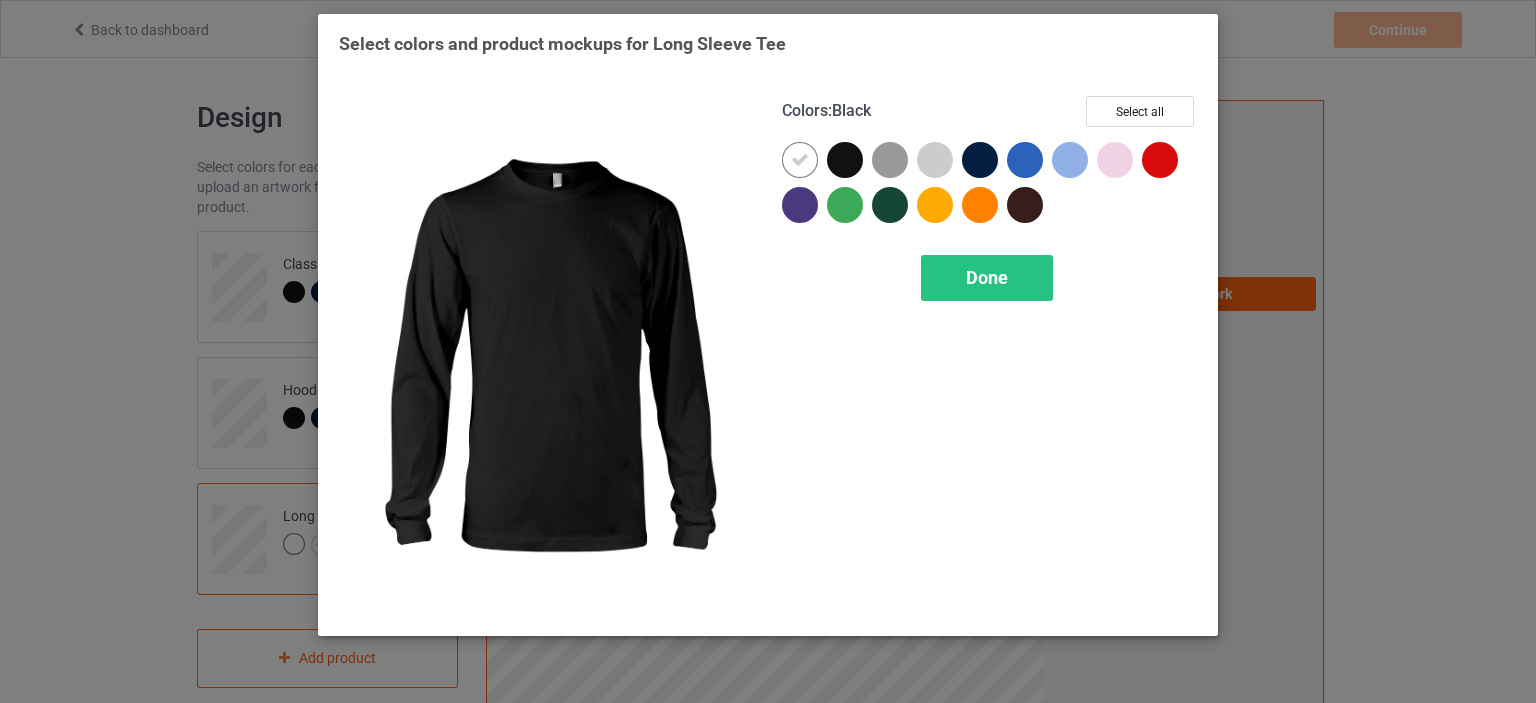 click at bounding box center [845, 160] 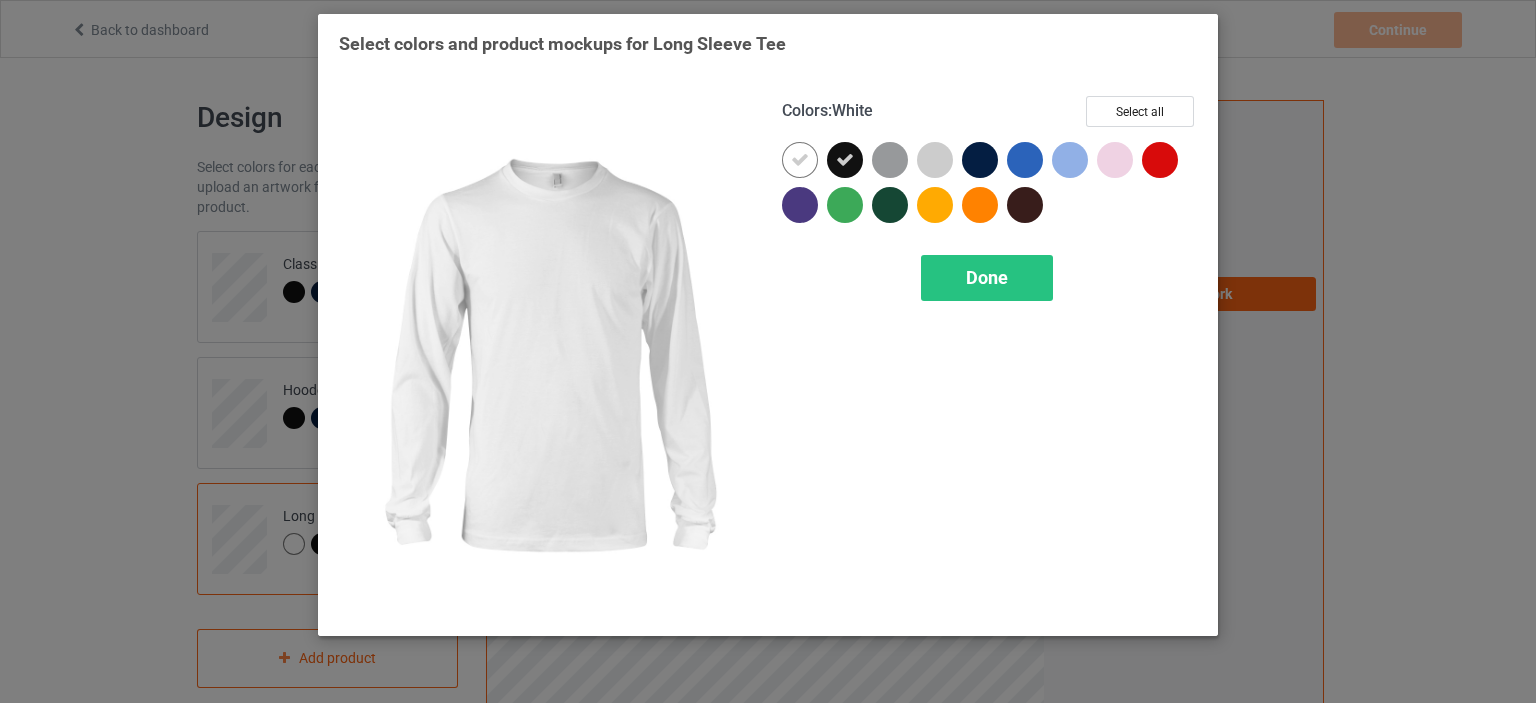 click at bounding box center (800, 160) 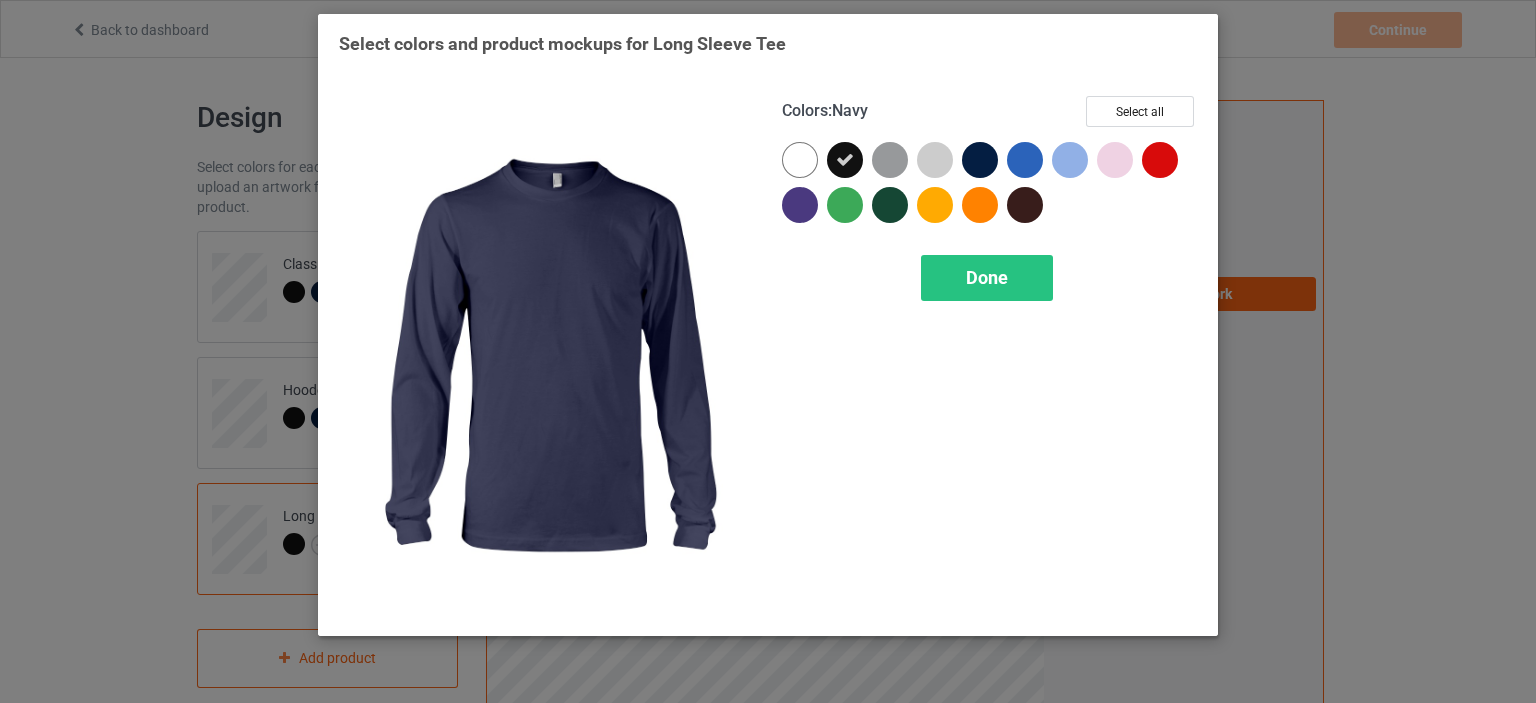 click at bounding box center (980, 160) 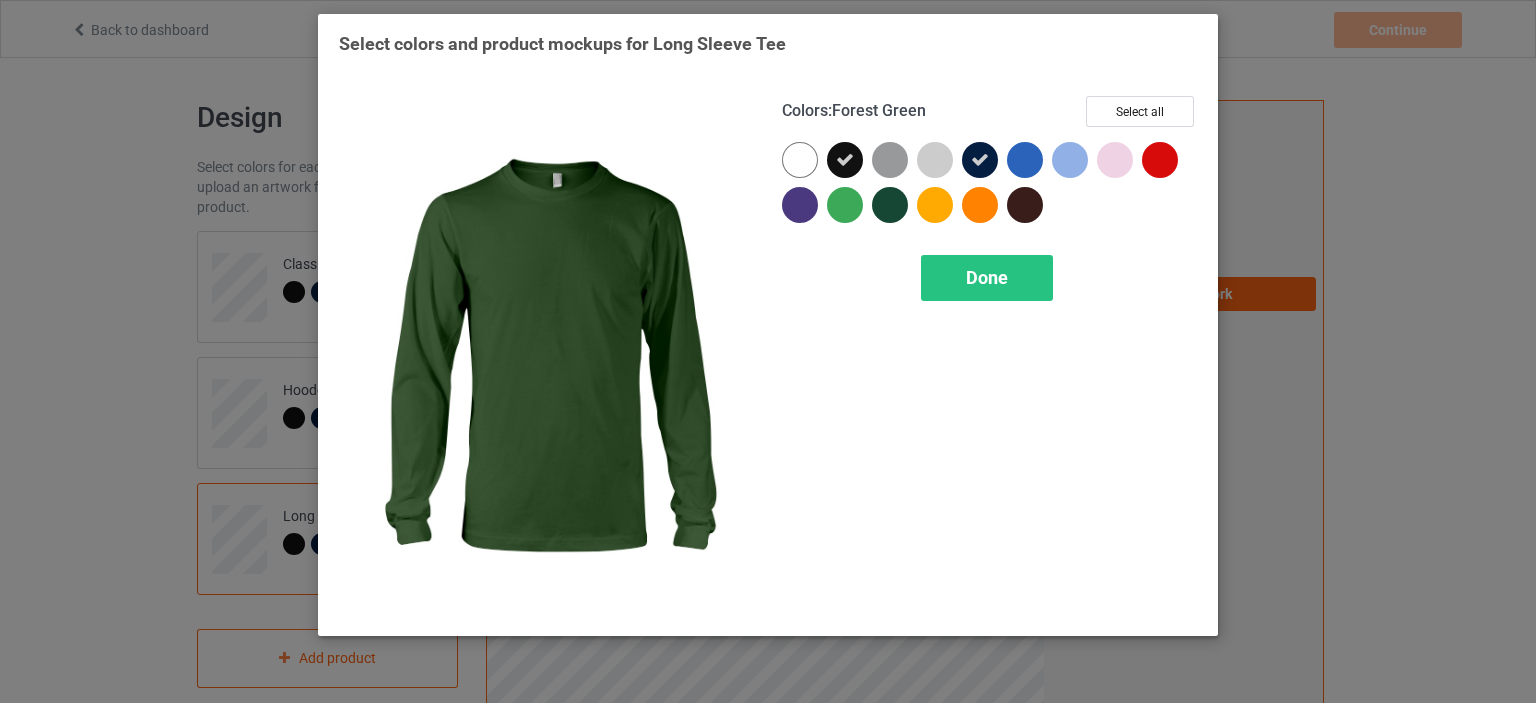 click at bounding box center [890, 205] 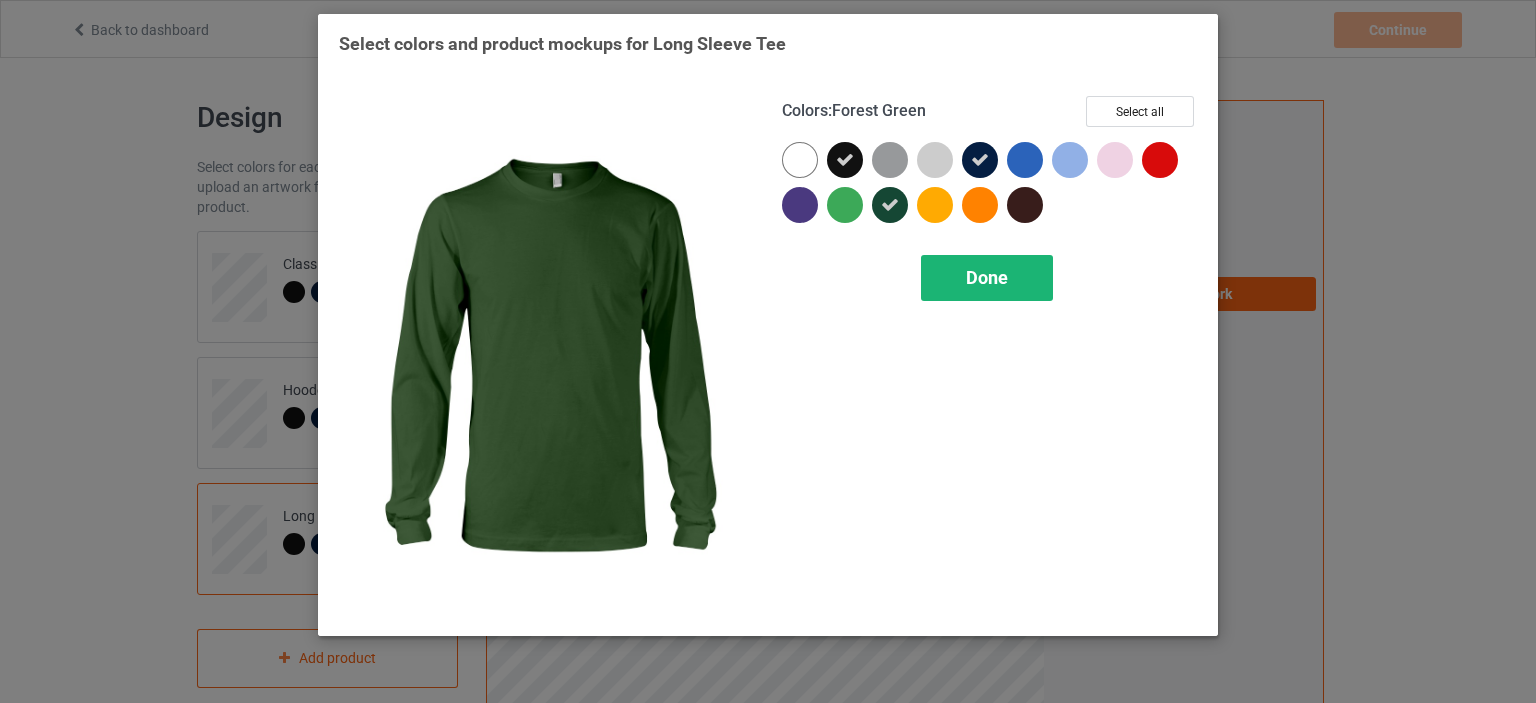 click on "Done" at bounding box center (987, 278) 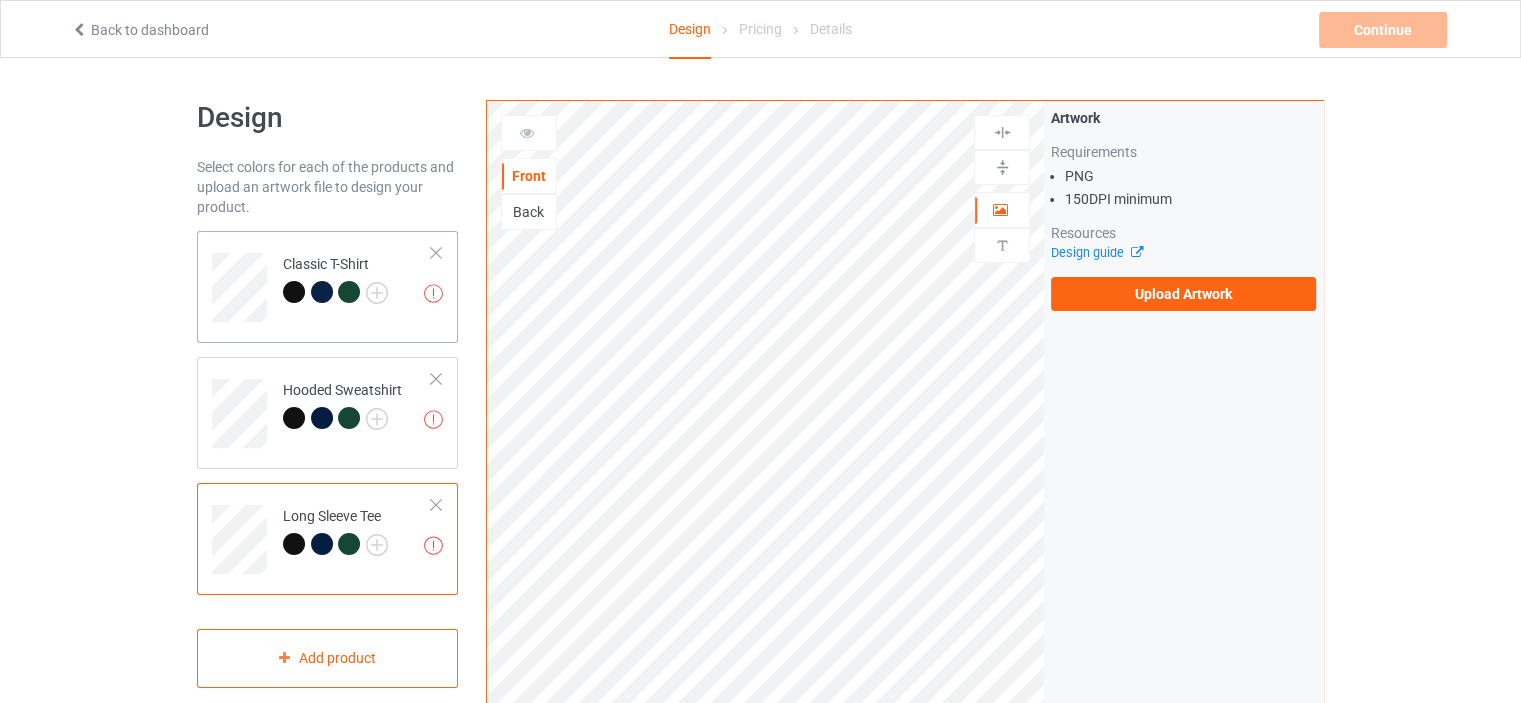click on "Missing artworks Classic T-Shirt" at bounding box center [327, 287] 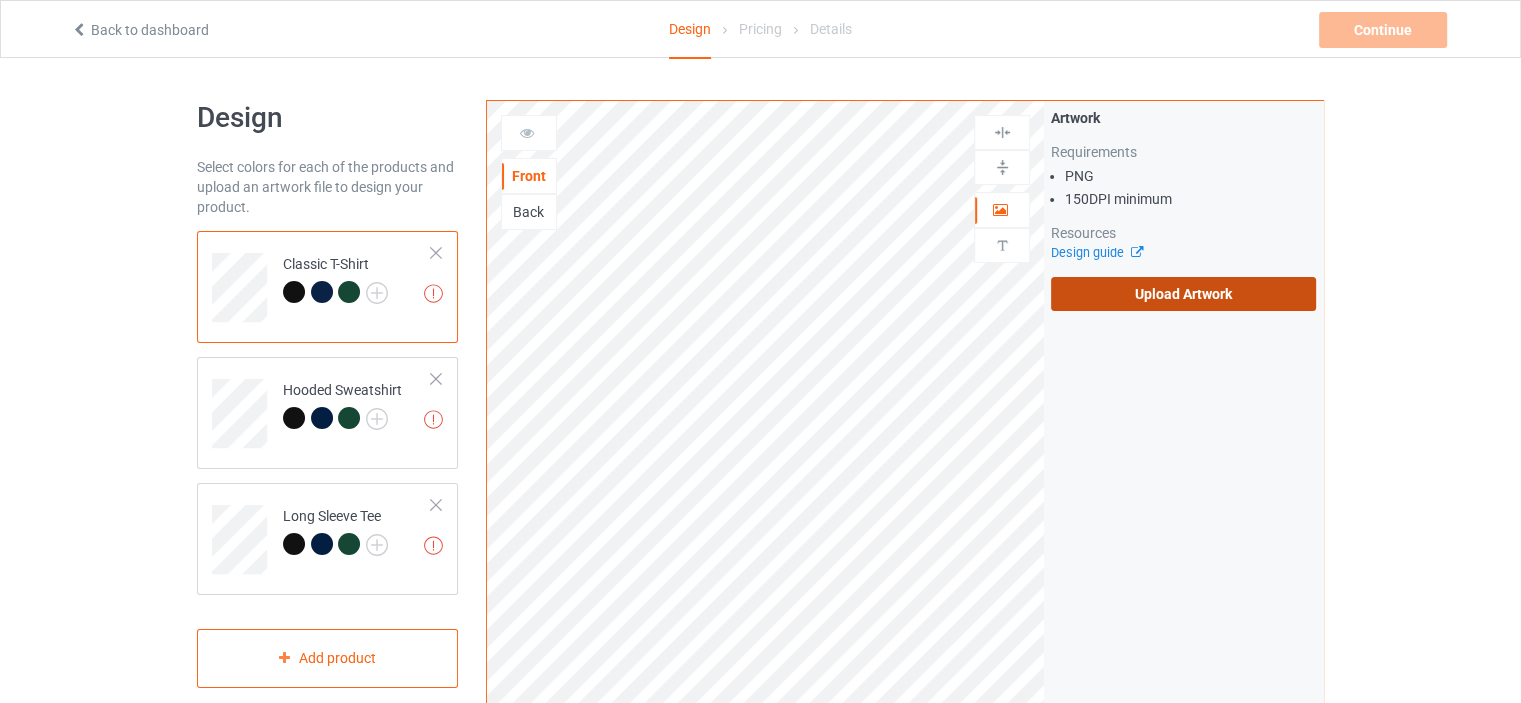 click on "Upload Artwork" at bounding box center (1183, 294) 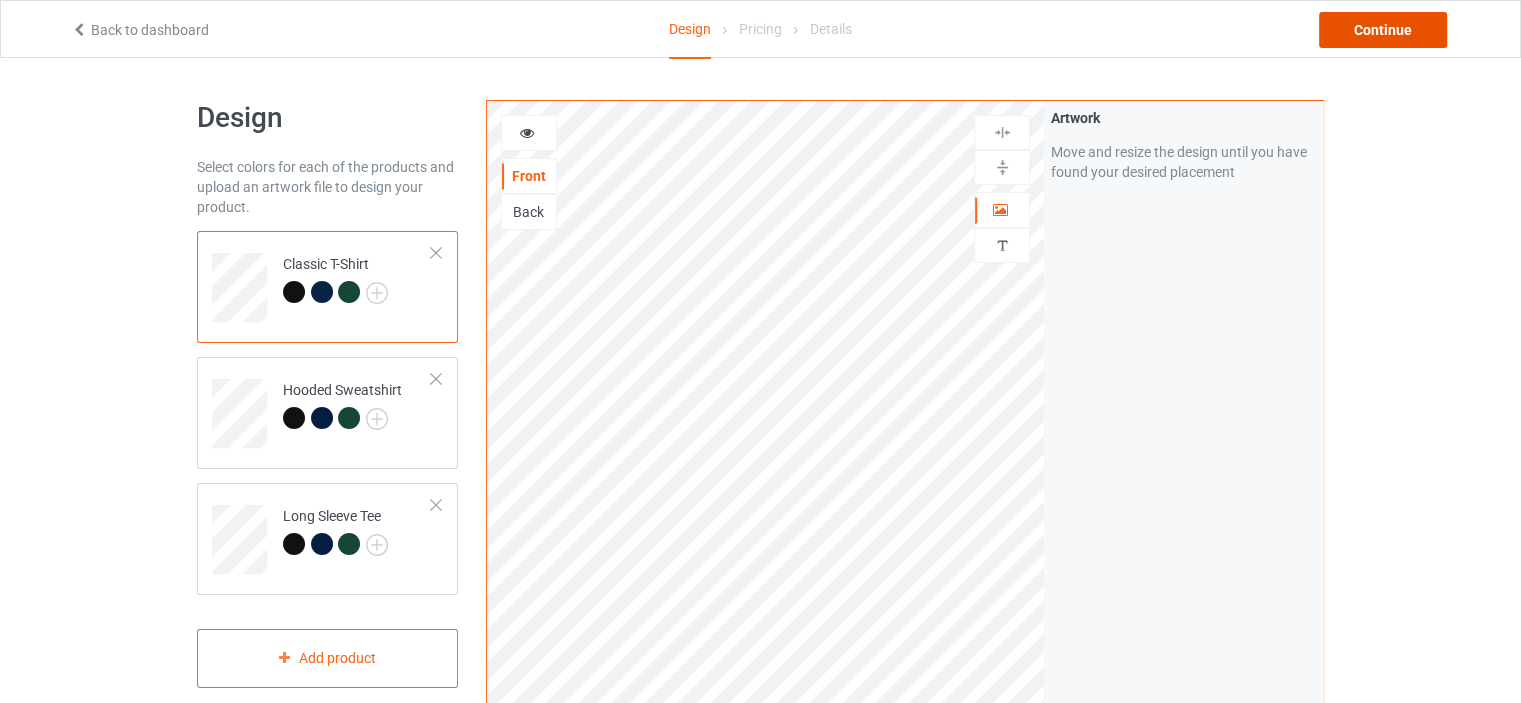 click on "Continue" at bounding box center [1383, 30] 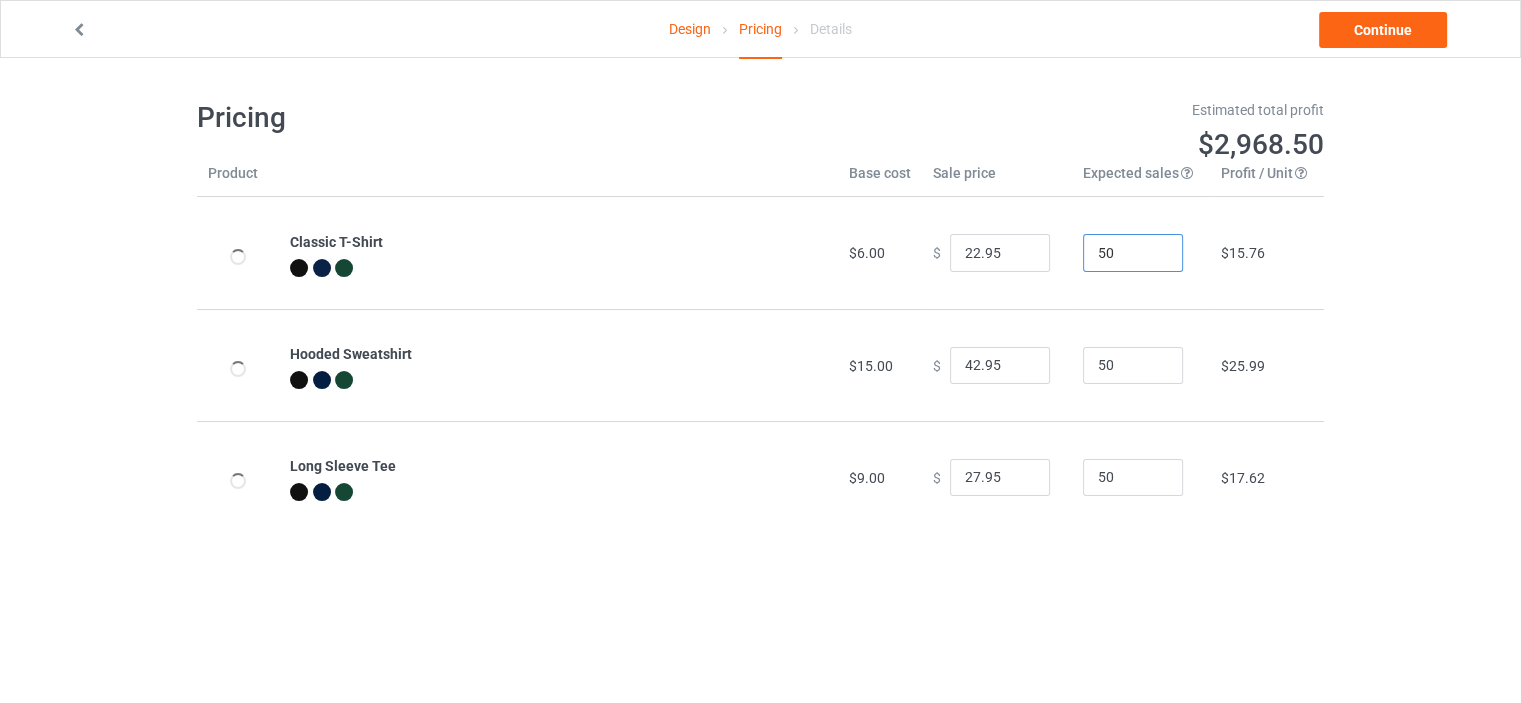 drag, startPoint x: 1108, startPoint y: 259, endPoint x: 1052, endPoint y: 261, distance: 56.0357 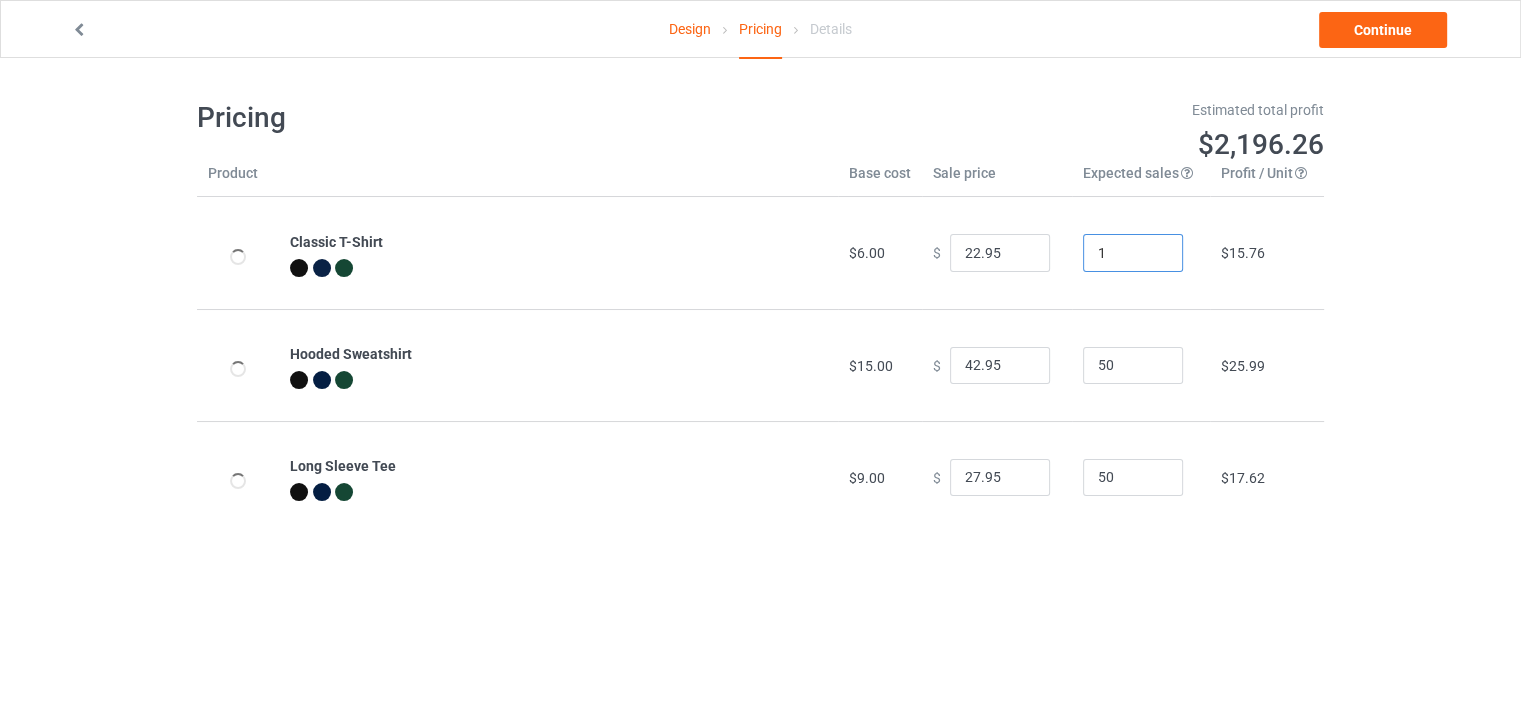 type on "1" 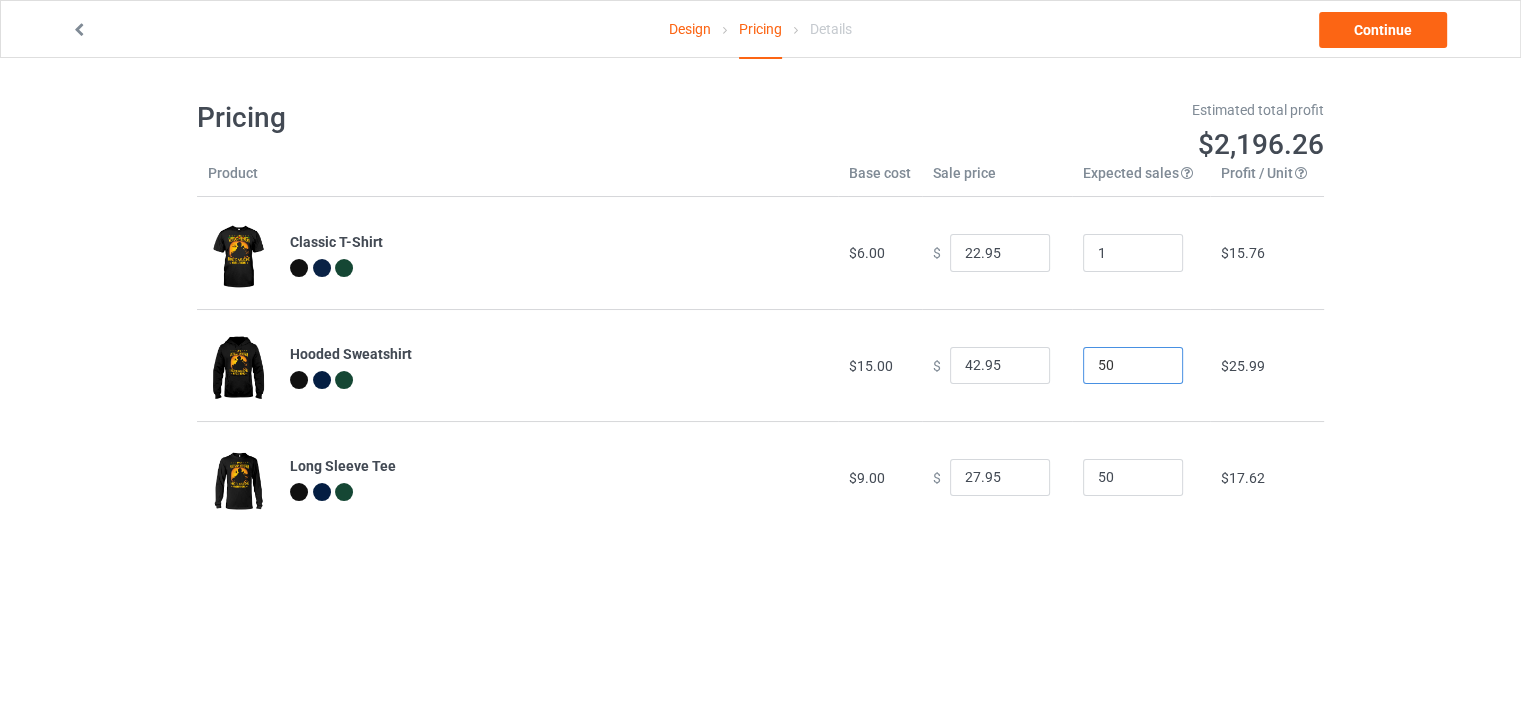 drag, startPoint x: 1108, startPoint y: 366, endPoint x: 1070, endPoint y: 399, distance: 50.32892 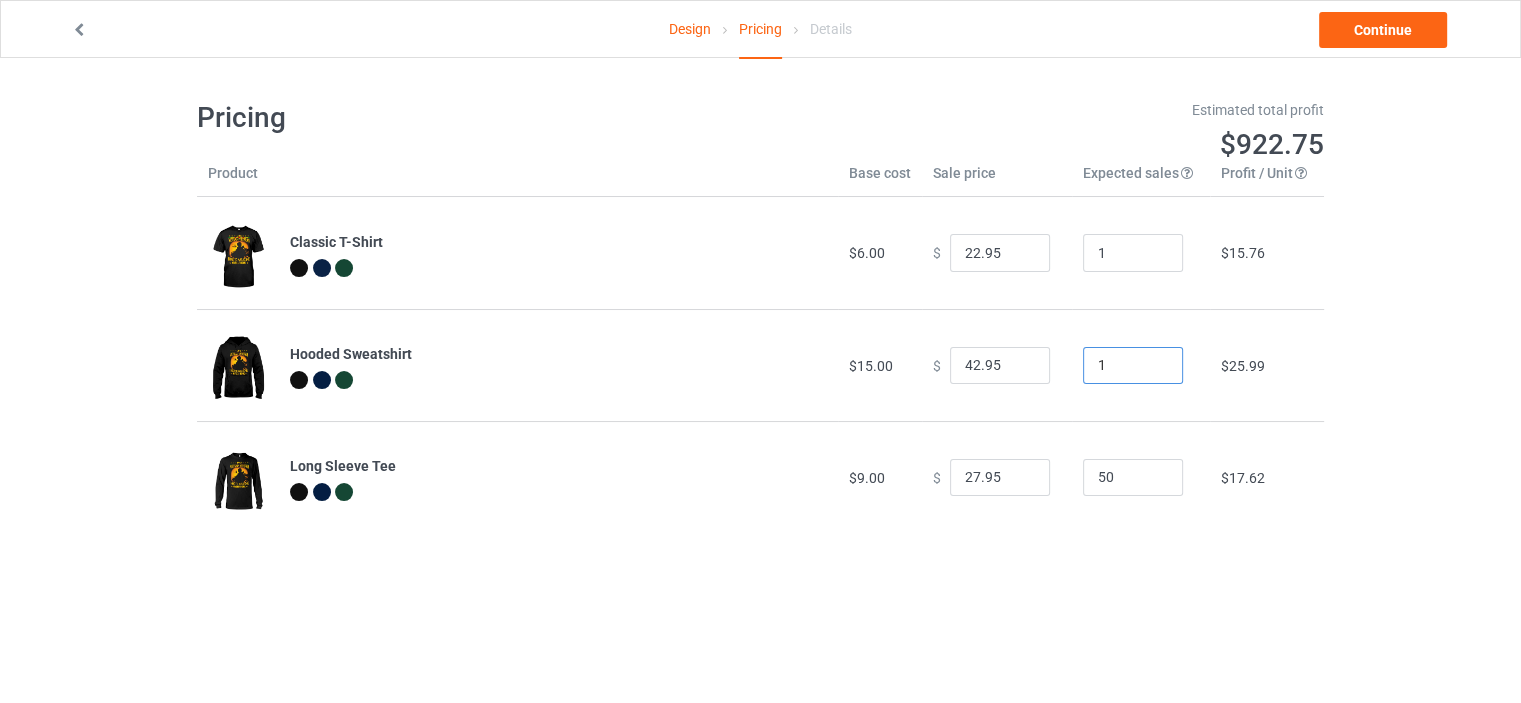 type on "1" 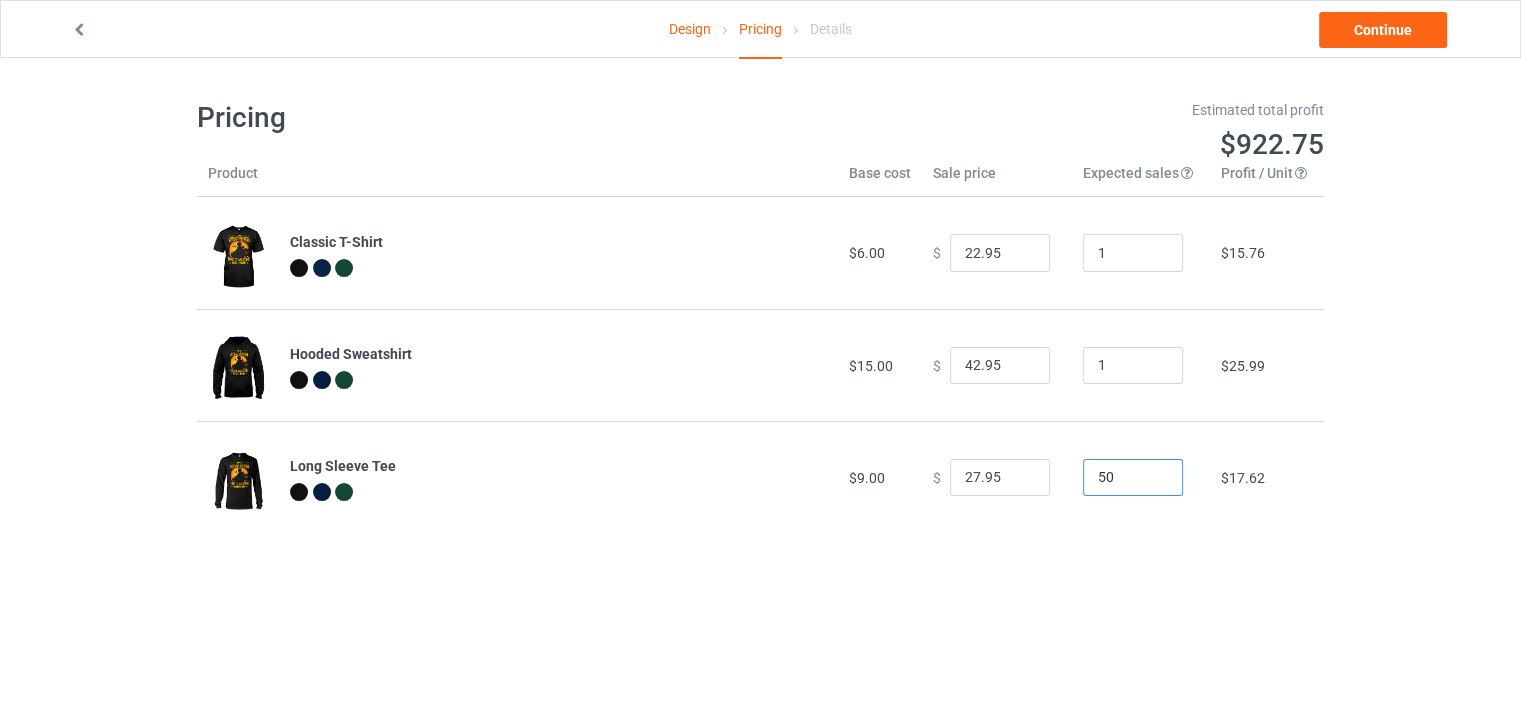 drag, startPoint x: 1104, startPoint y: 478, endPoint x: 1064, endPoint y: 486, distance: 40.792156 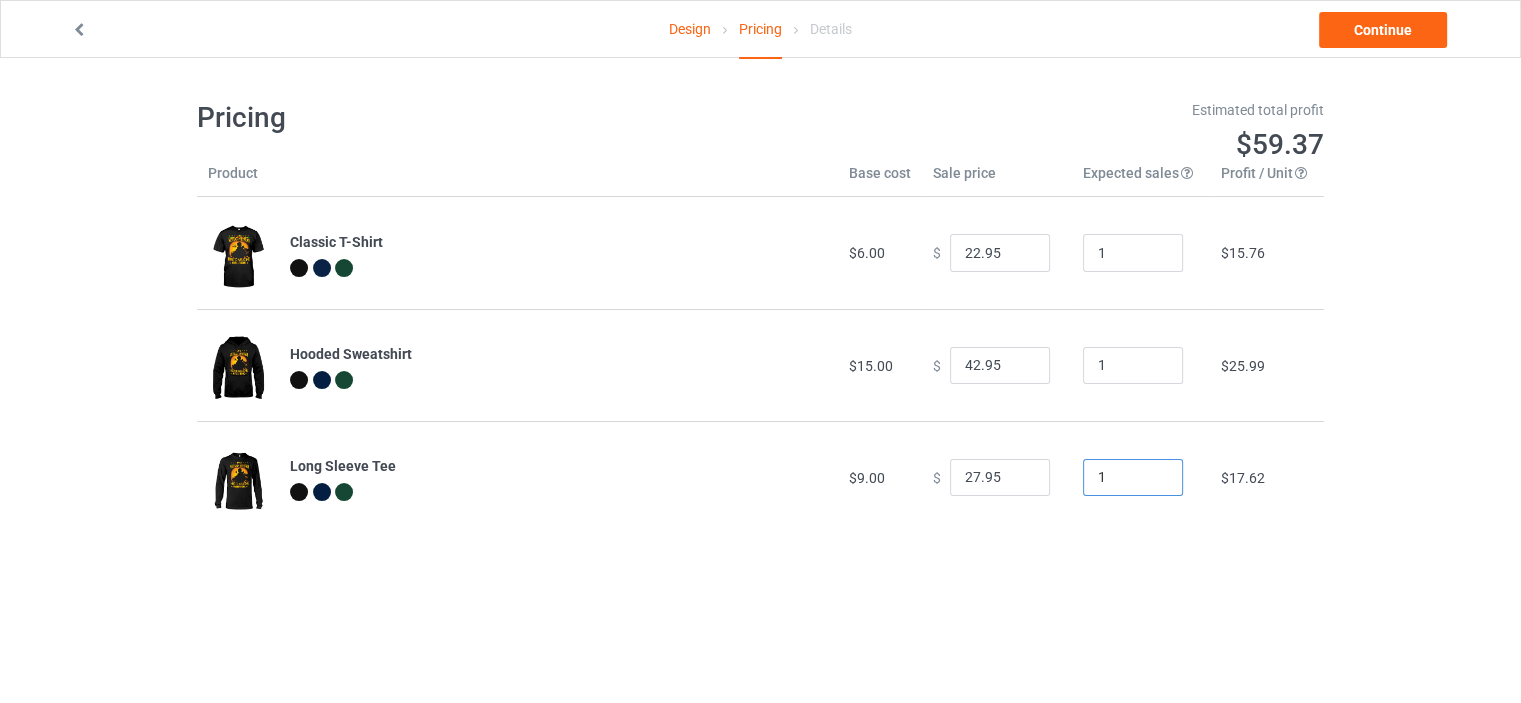 type on "1" 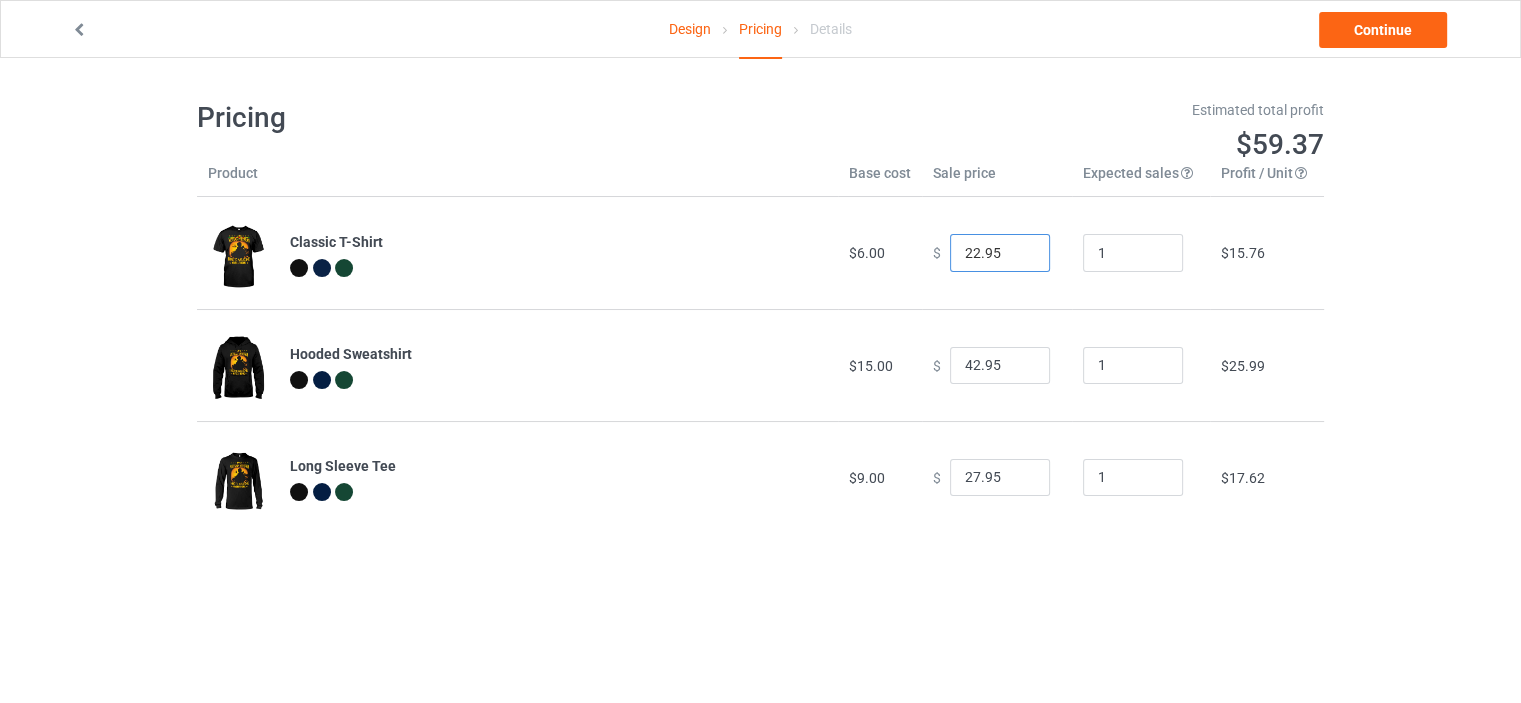 click on "22.95" at bounding box center [1000, 253] 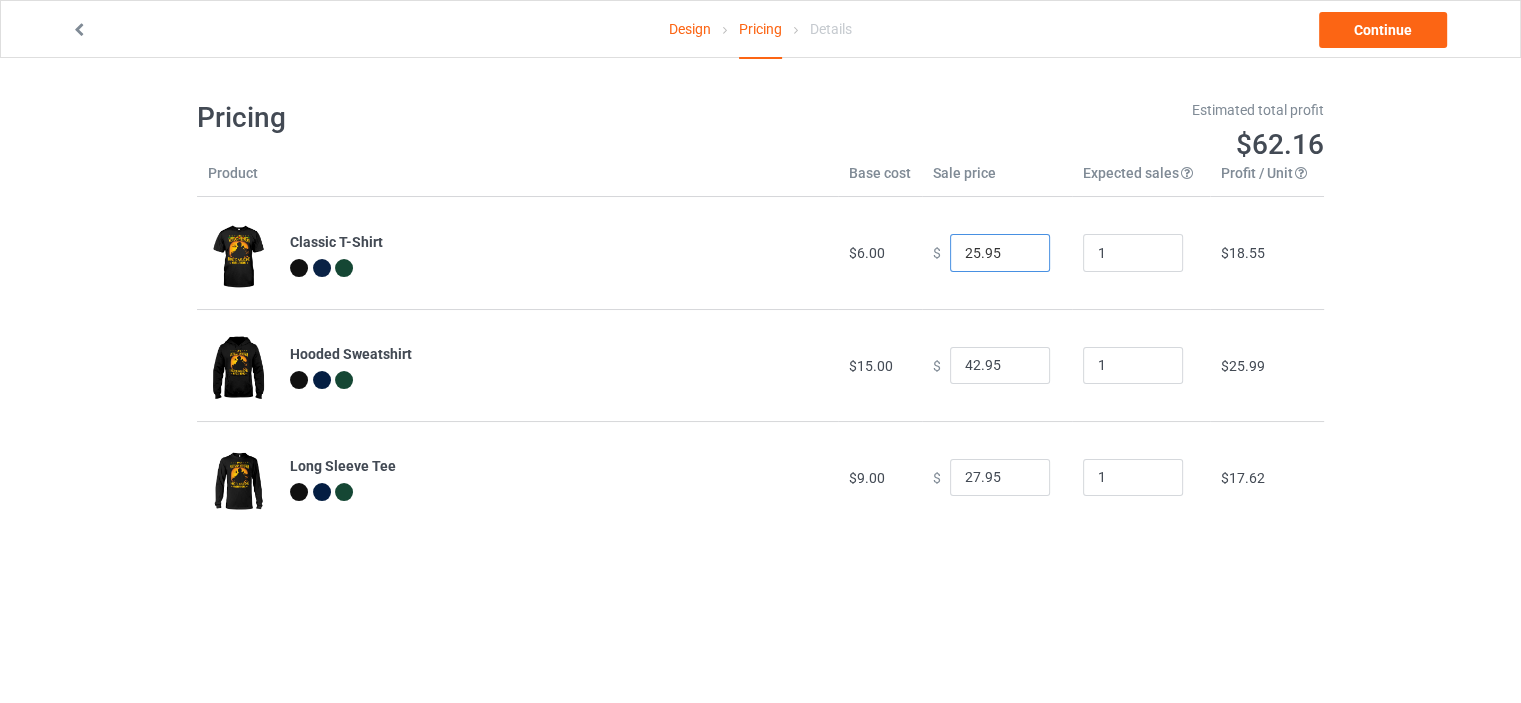 type on "25.95" 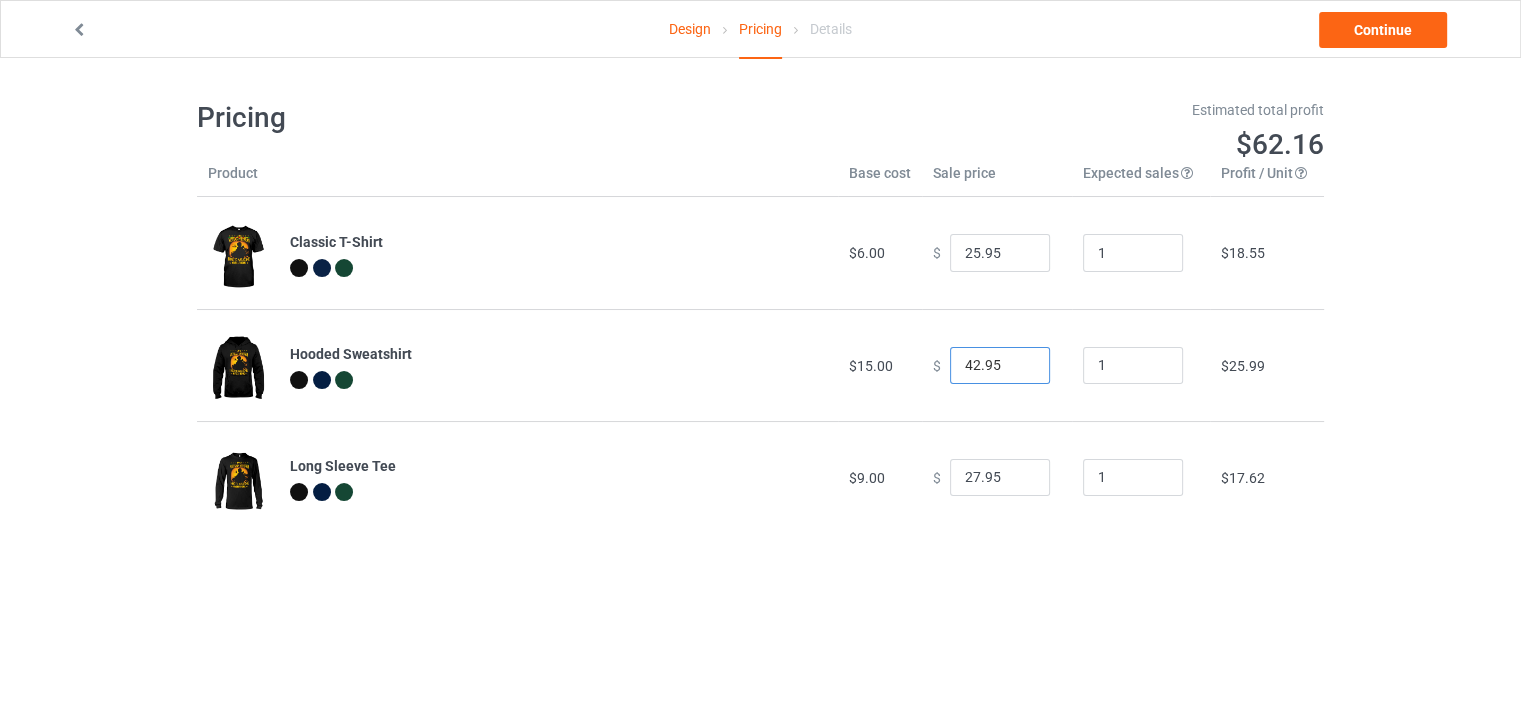 click on "42.95" at bounding box center [1000, 366] 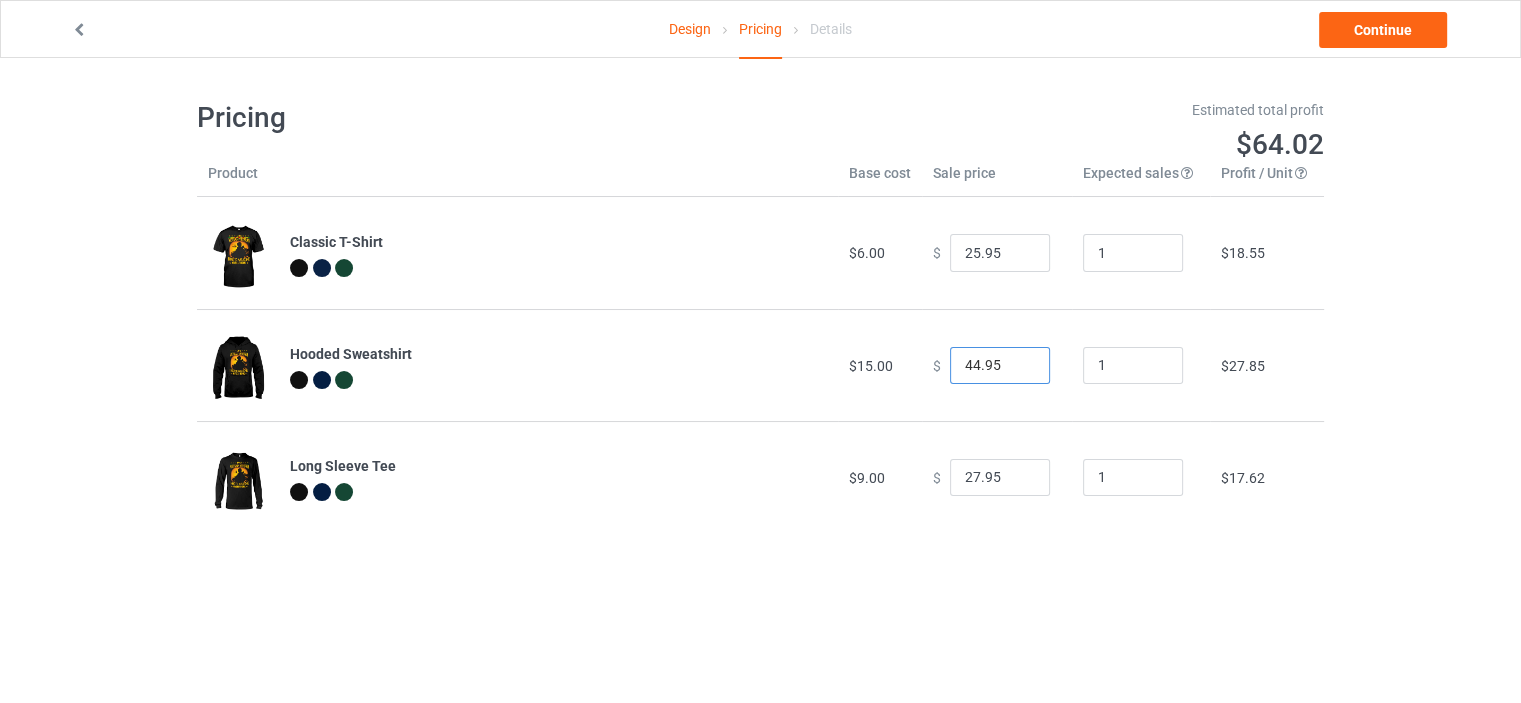 type on "44.95" 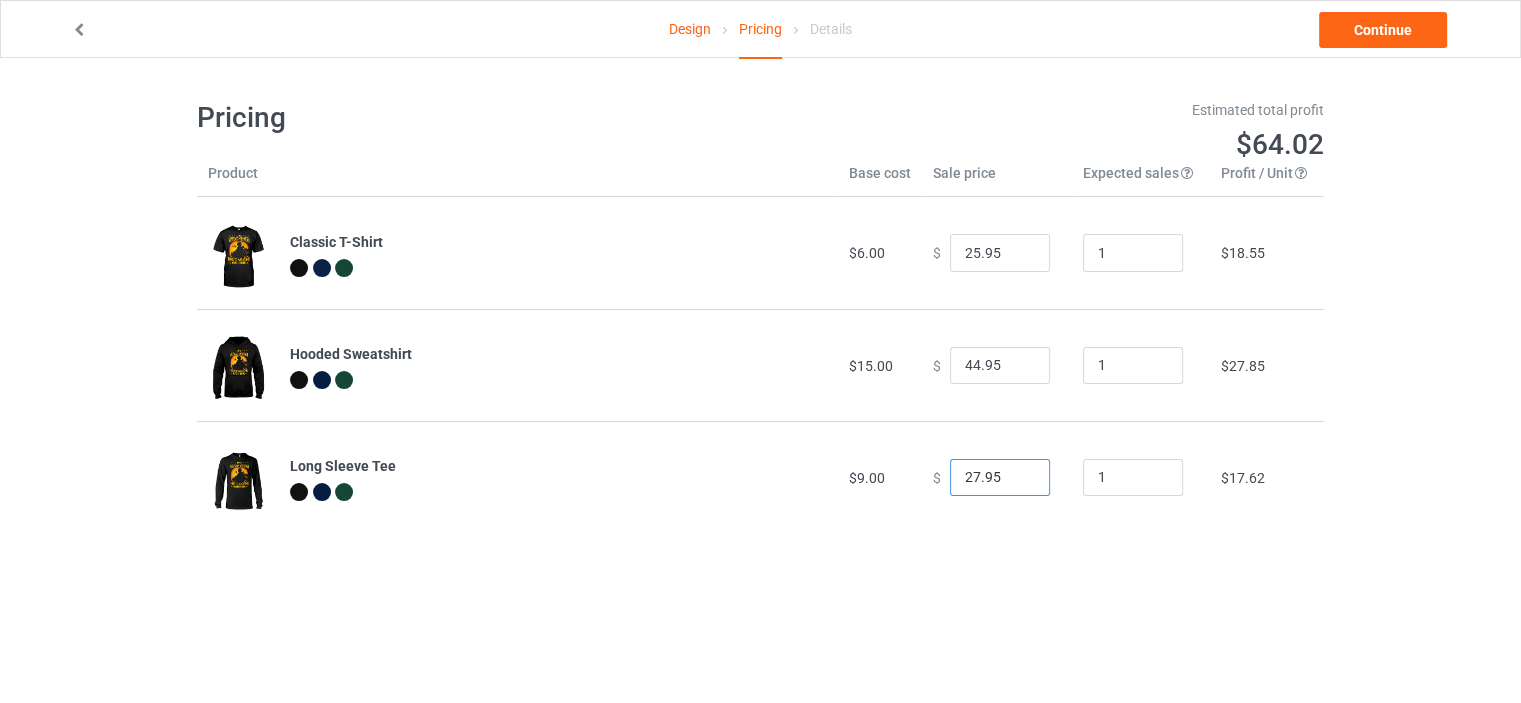 drag, startPoint x: 970, startPoint y: 475, endPoint x: 946, endPoint y: 473, distance: 24.083189 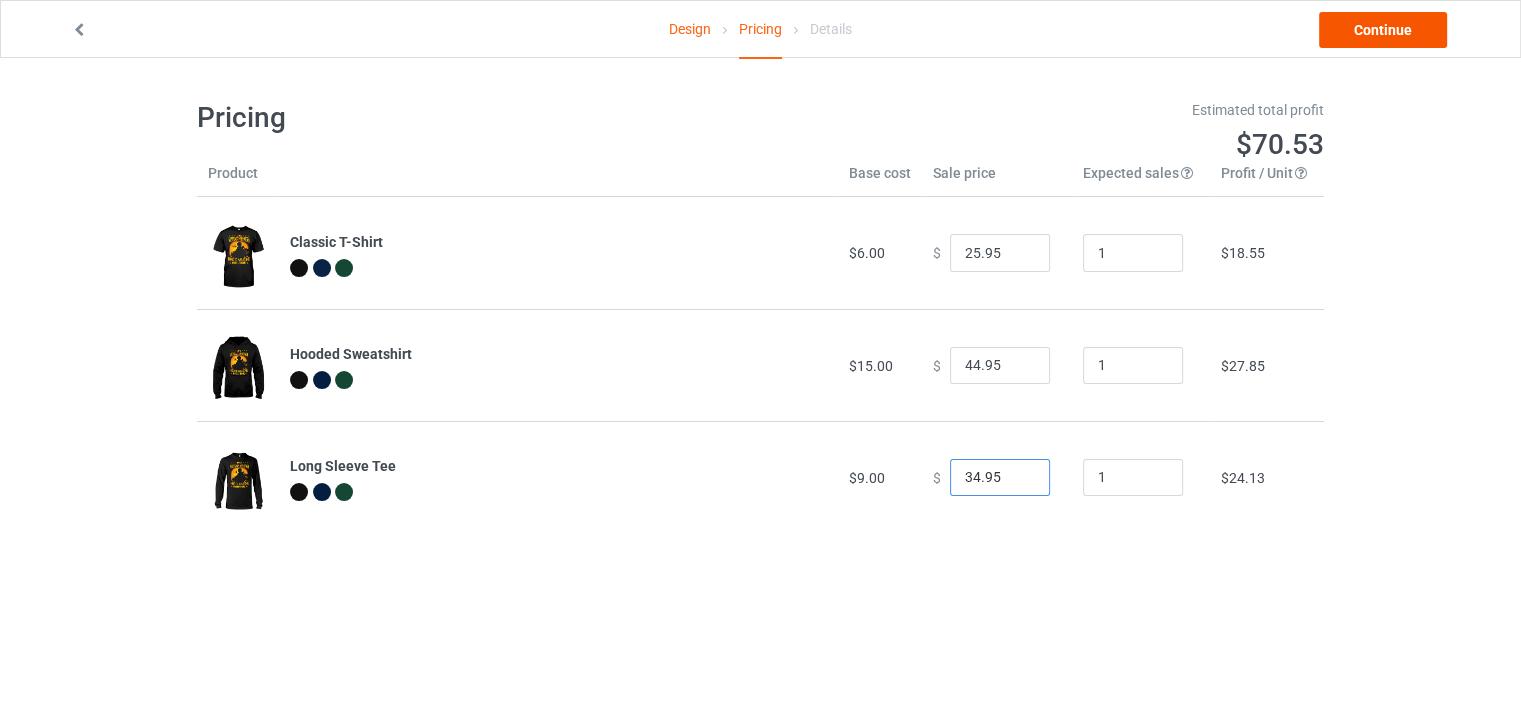 type on "34.95" 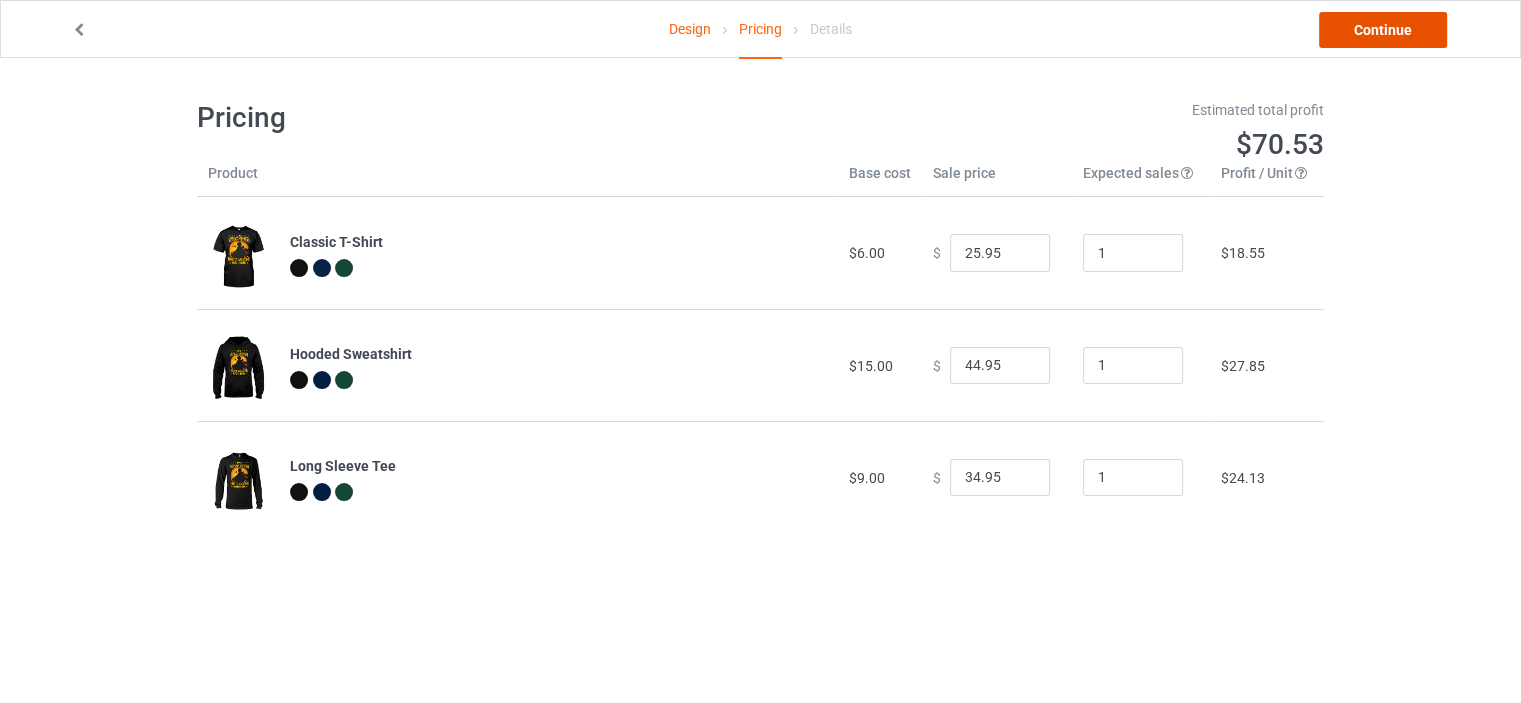 click on "Continue" at bounding box center [1383, 30] 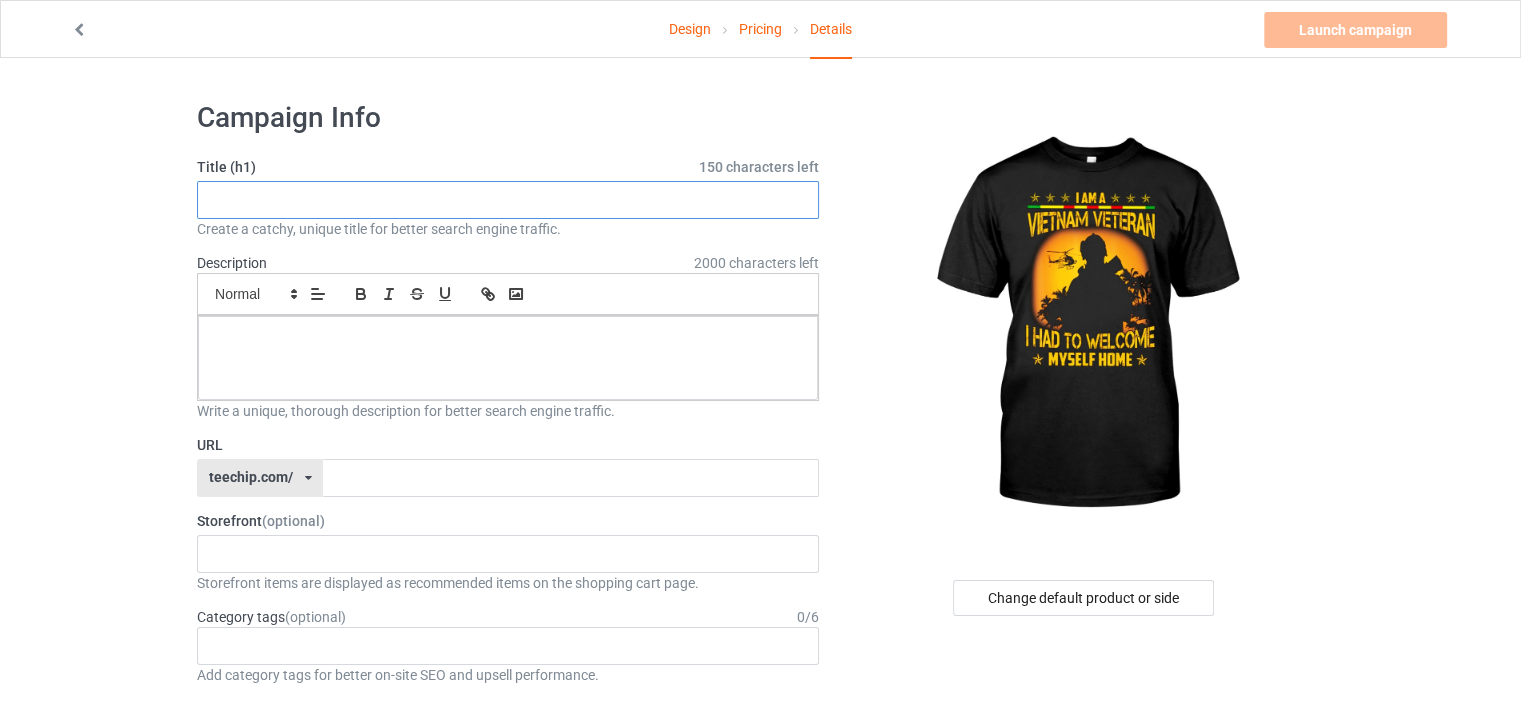 click at bounding box center [508, 200] 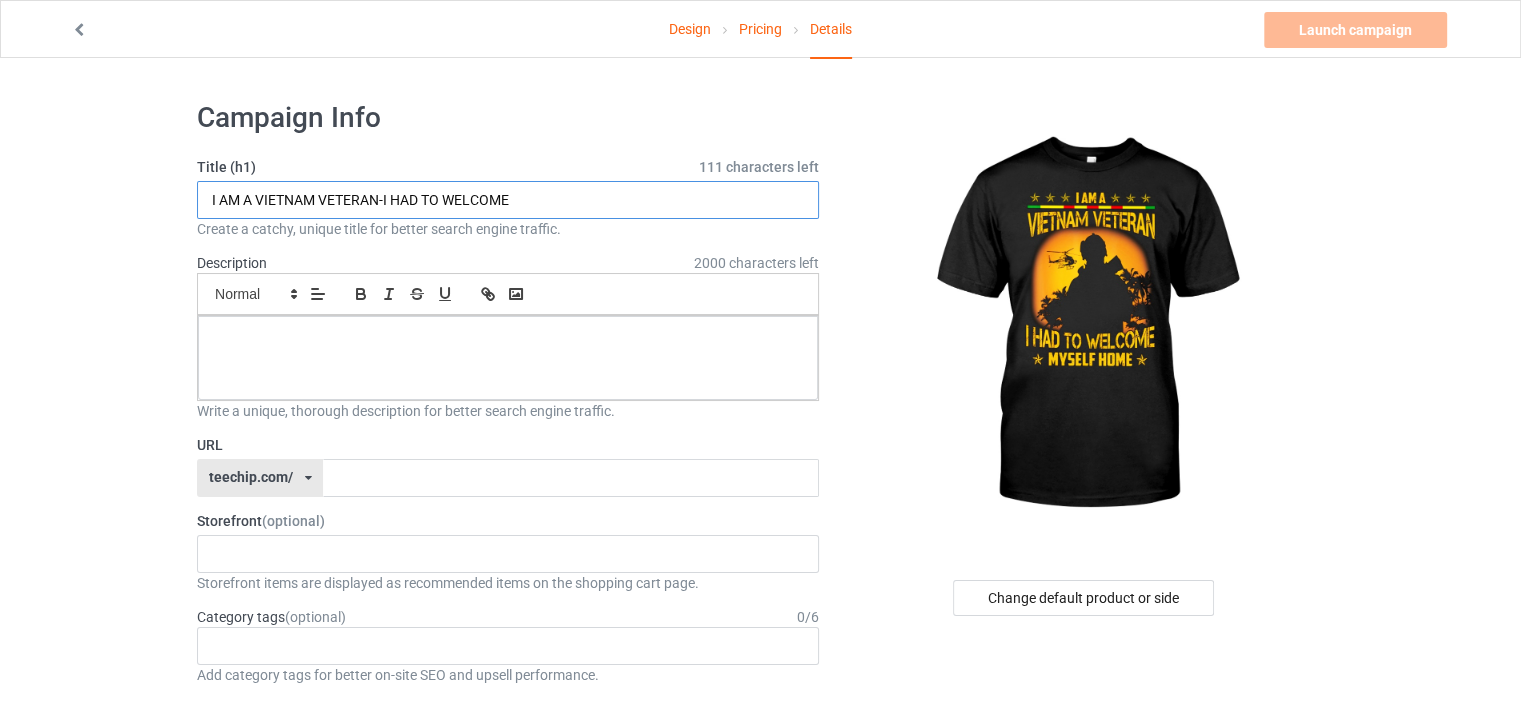 type on "I AM A VIETNAM VETERAN-I HAD TO WELCOME" 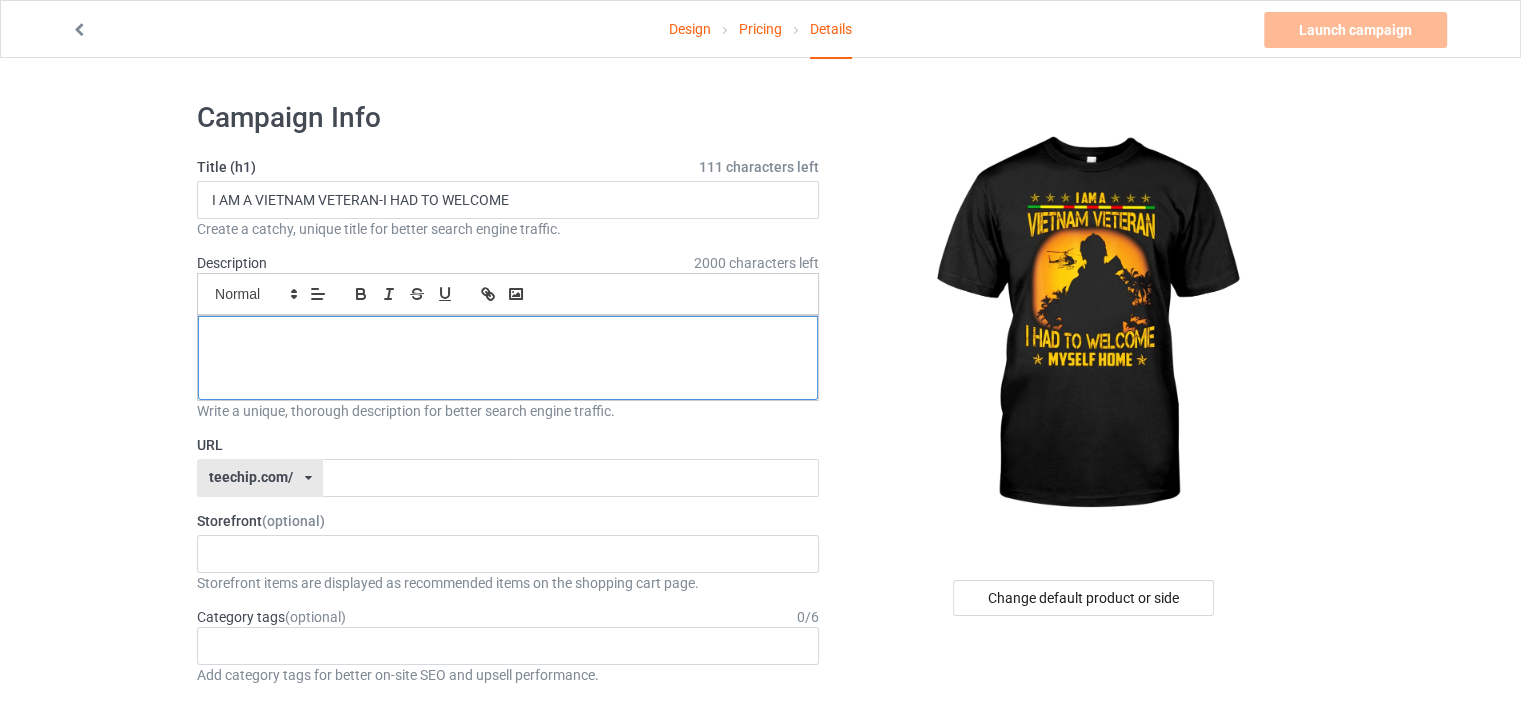 click at bounding box center [508, 338] 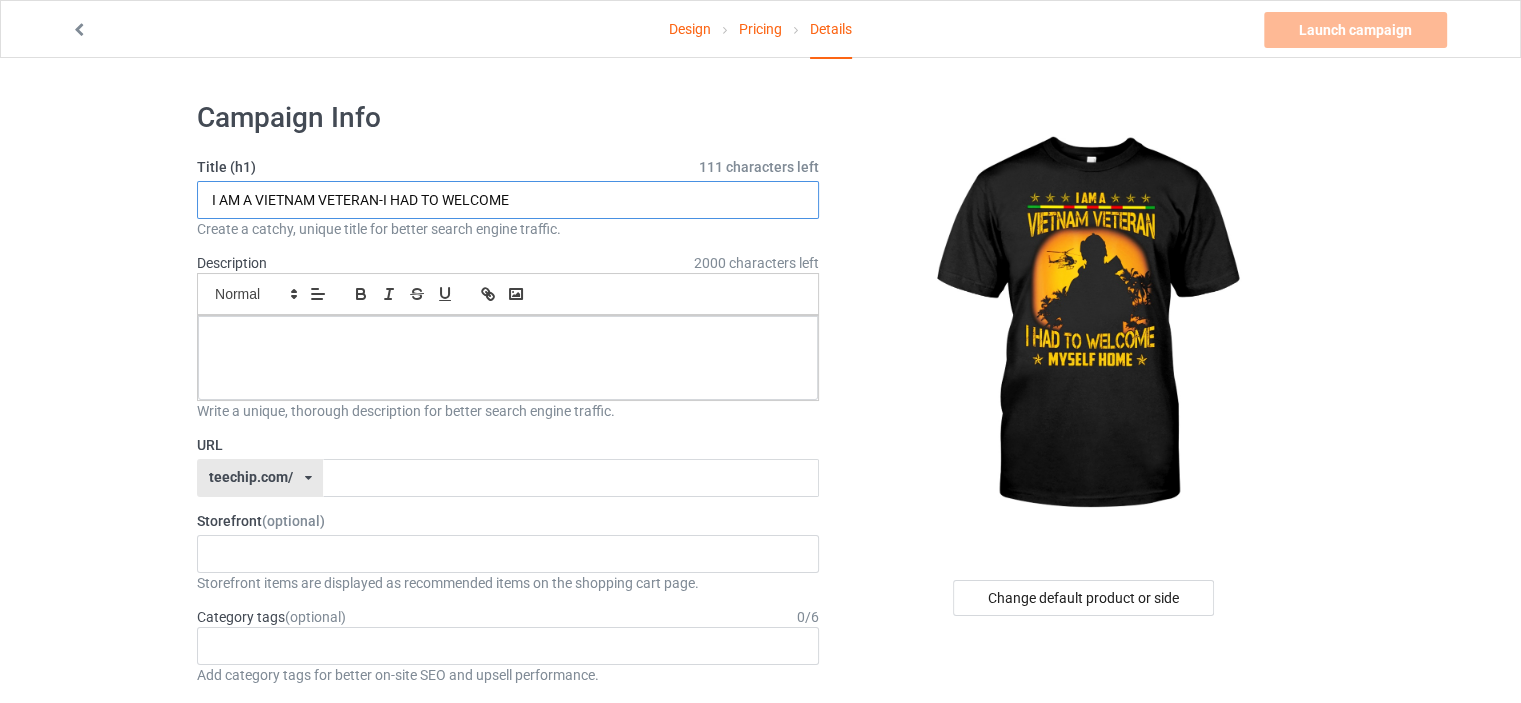 drag, startPoint x: 516, startPoint y: 195, endPoint x: 121, endPoint y: 223, distance: 395.99115 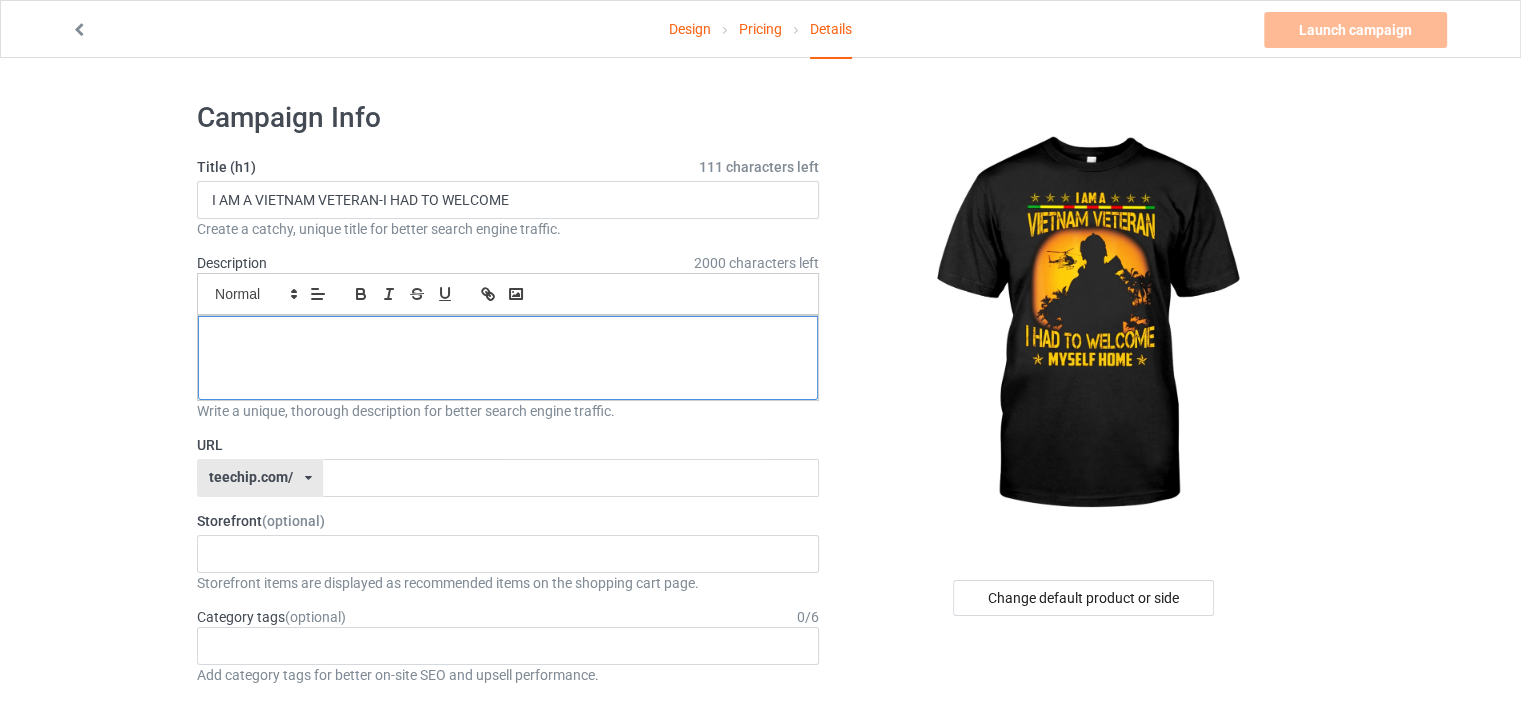 click at bounding box center (508, 358) 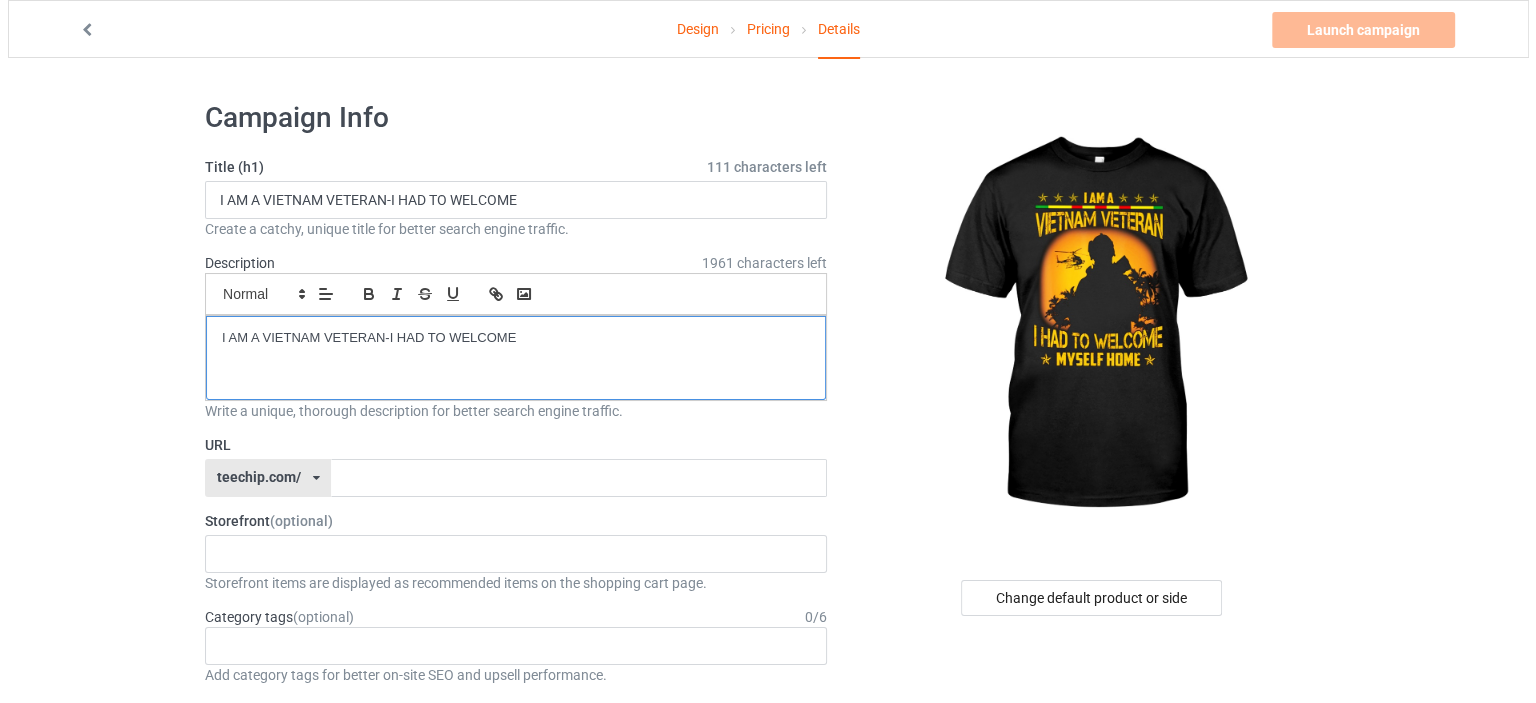 scroll, scrollTop: 0, scrollLeft: 0, axis: both 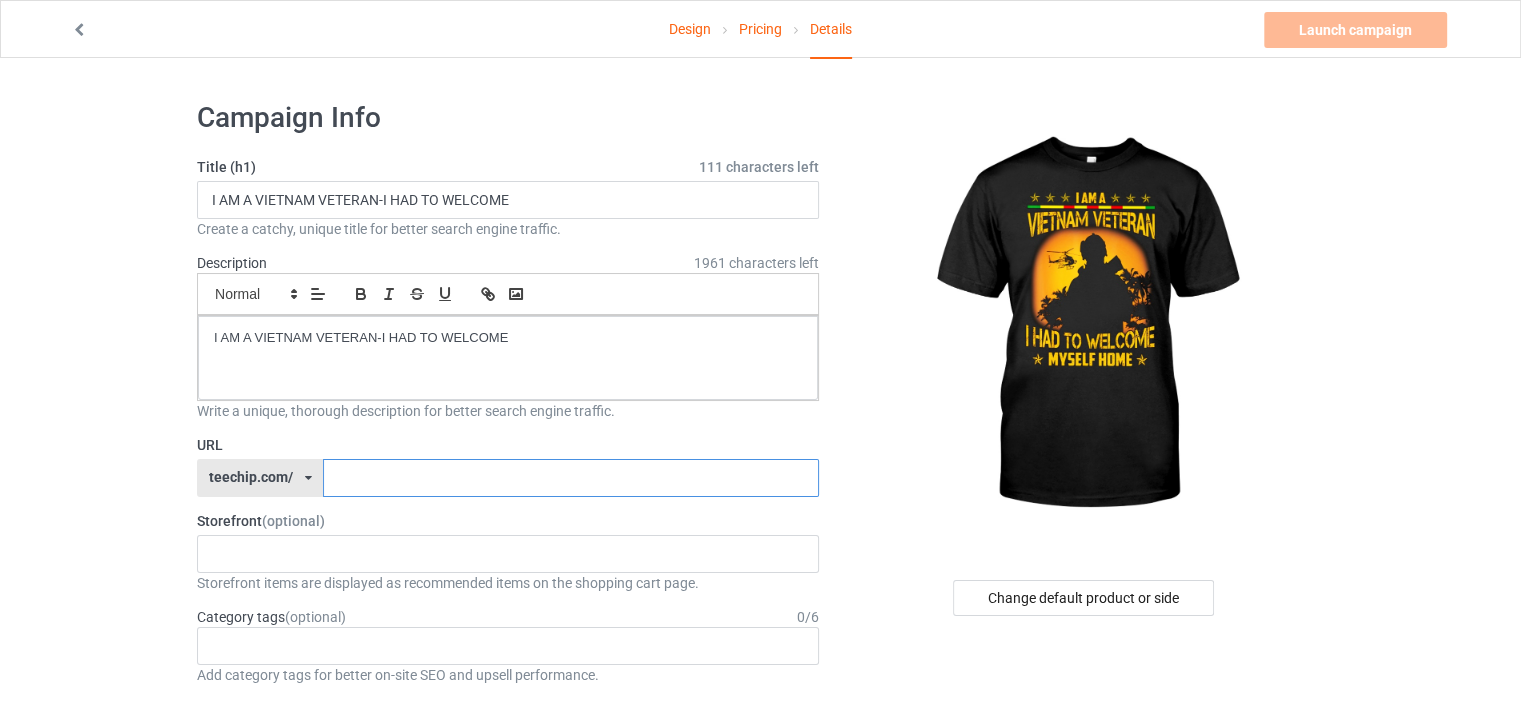 click at bounding box center [570, 478] 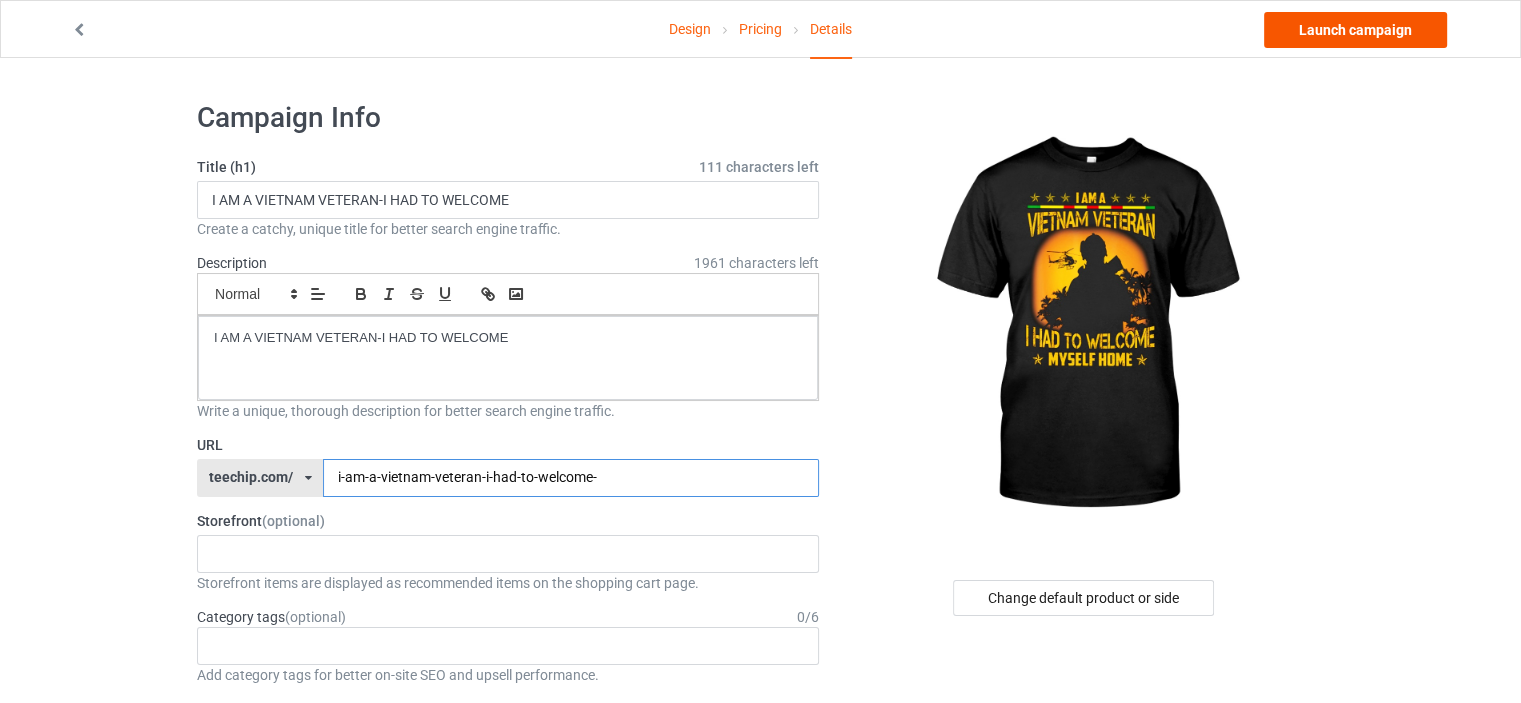 type on "i-am-a-vietnam-veteran-i-had-to-welcome-" 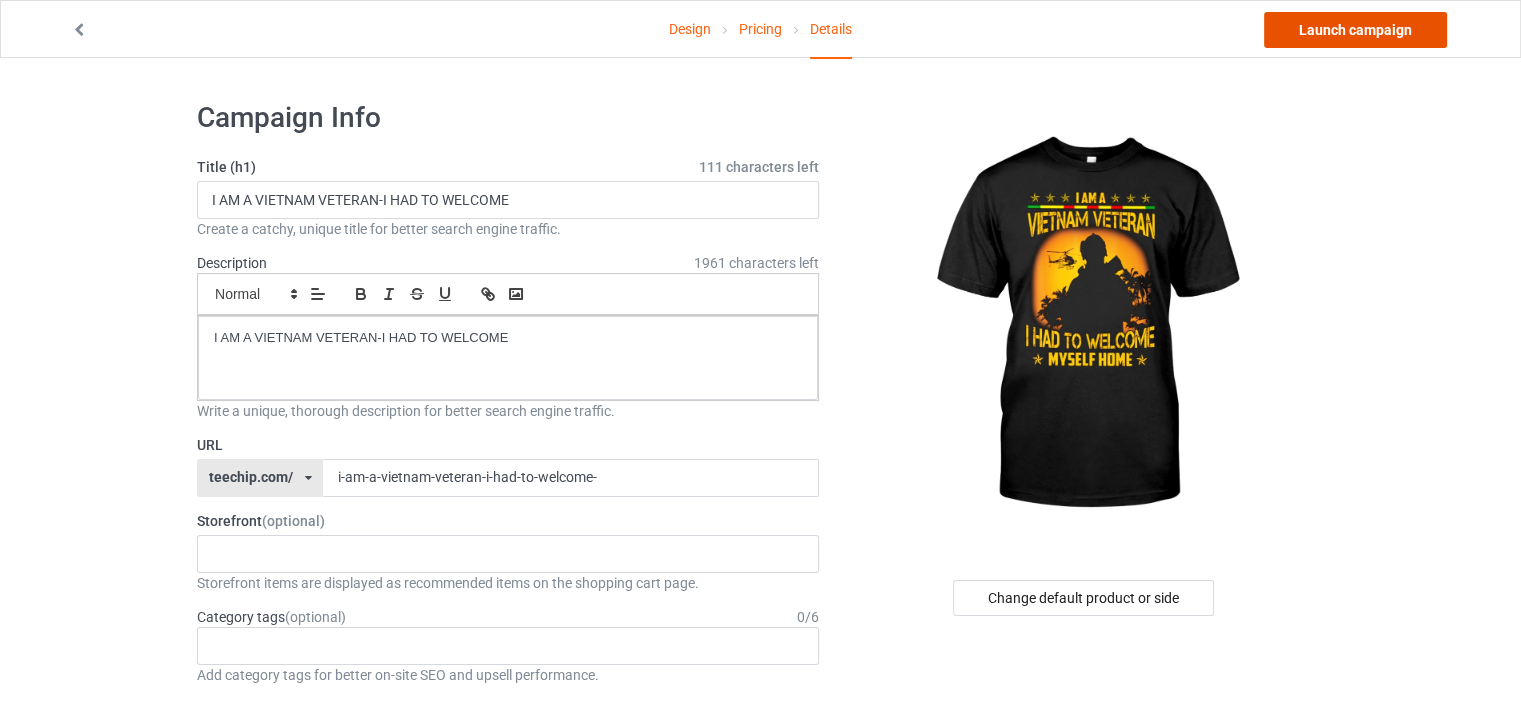 click on "Launch campaign" at bounding box center (1355, 30) 